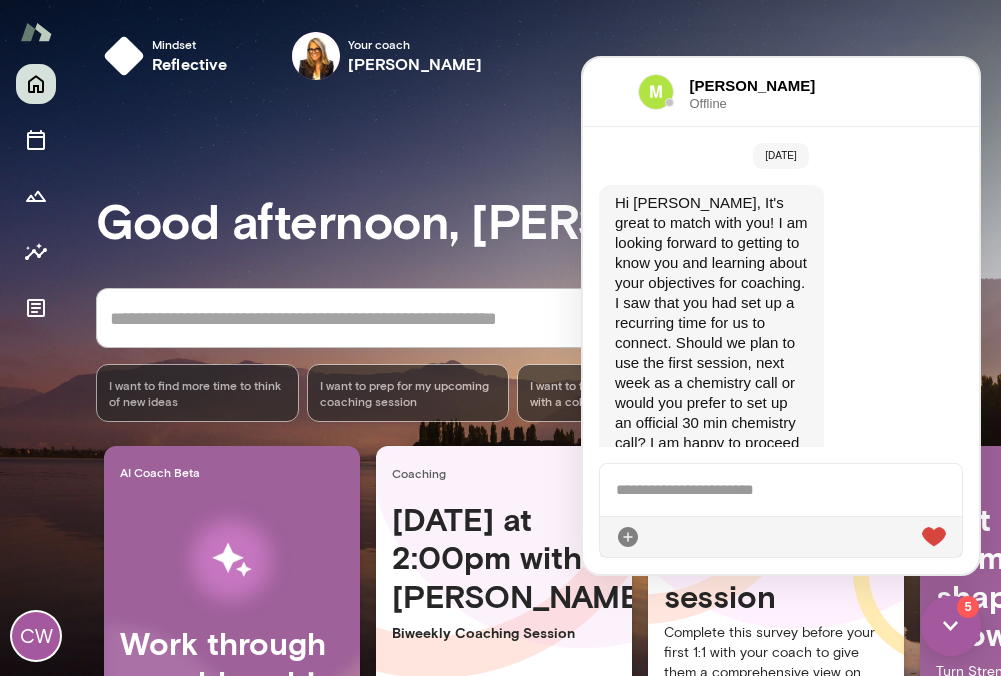 scroll, scrollTop: 0, scrollLeft: 0, axis: both 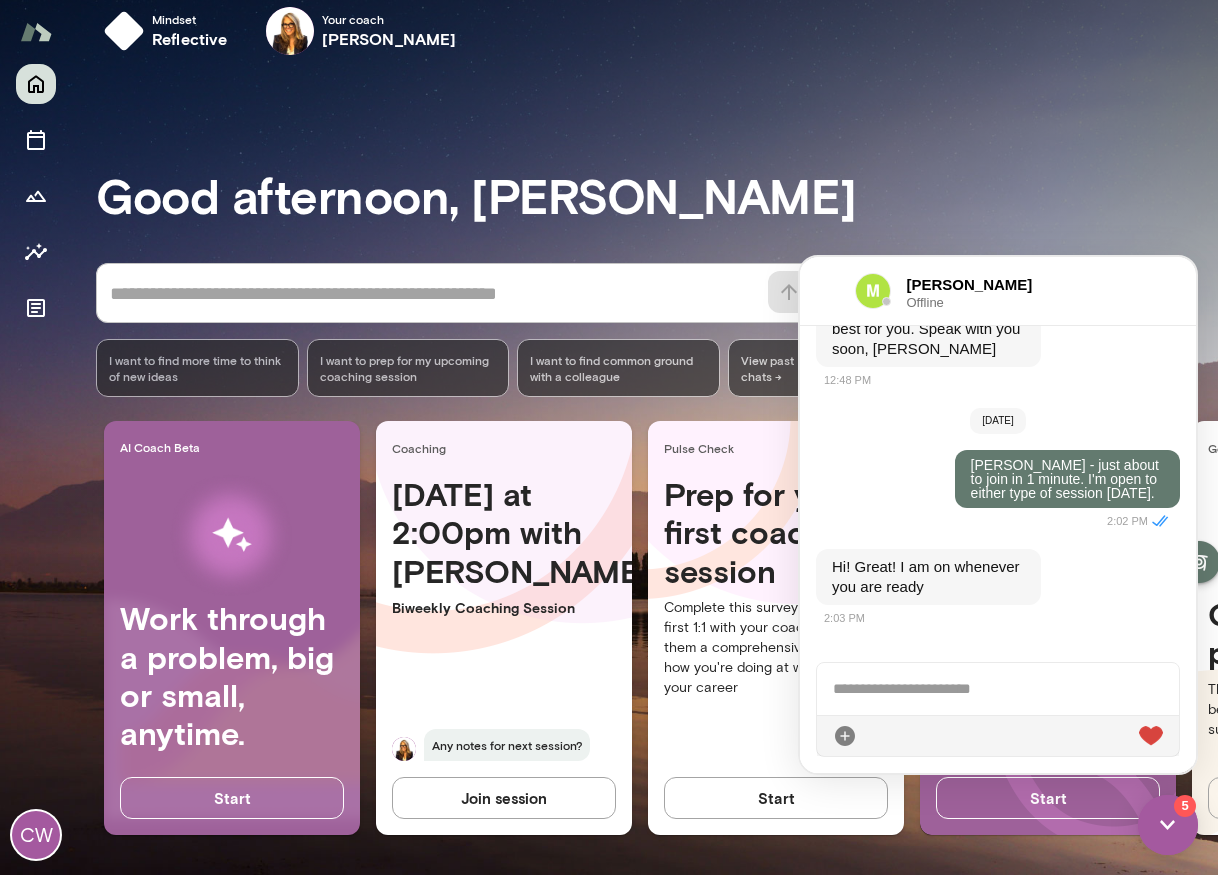 click on "Good afternoon, [PERSON_NAME]" at bounding box center (657, 195) 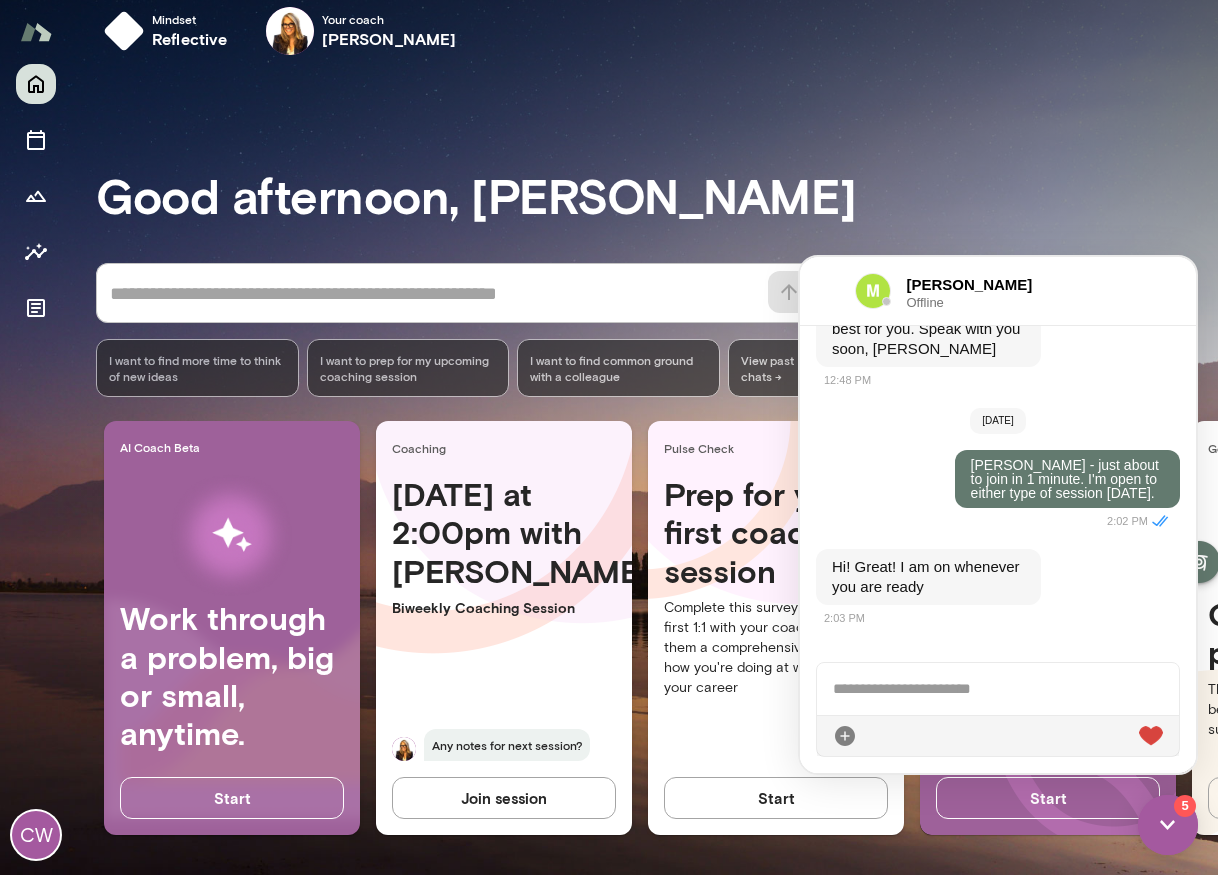 scroll, scrollTop: 0, scrollLeft: 0, axis: both 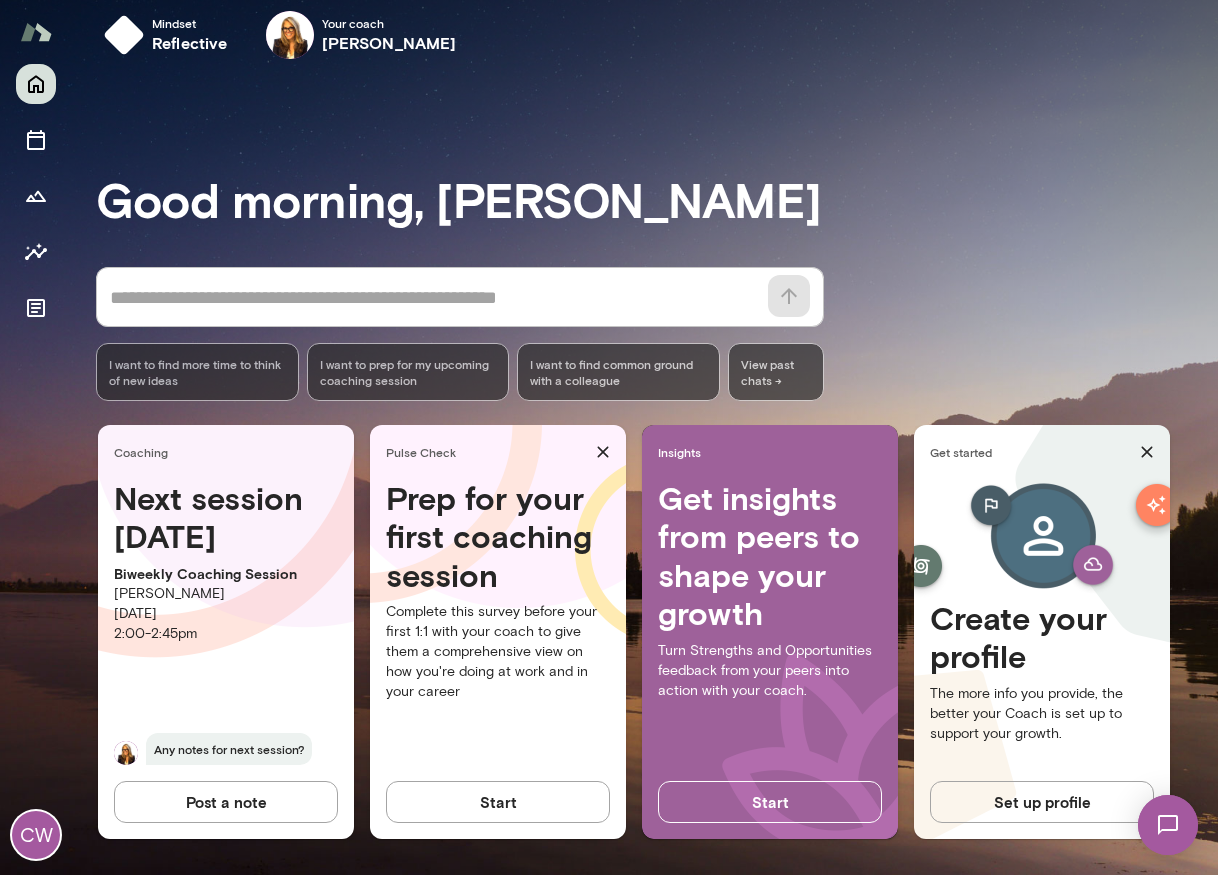 drag, startPoint x: 294, startPoint y: 782, endPoint x: 968, endPoint y: 799, distance: 674.21436 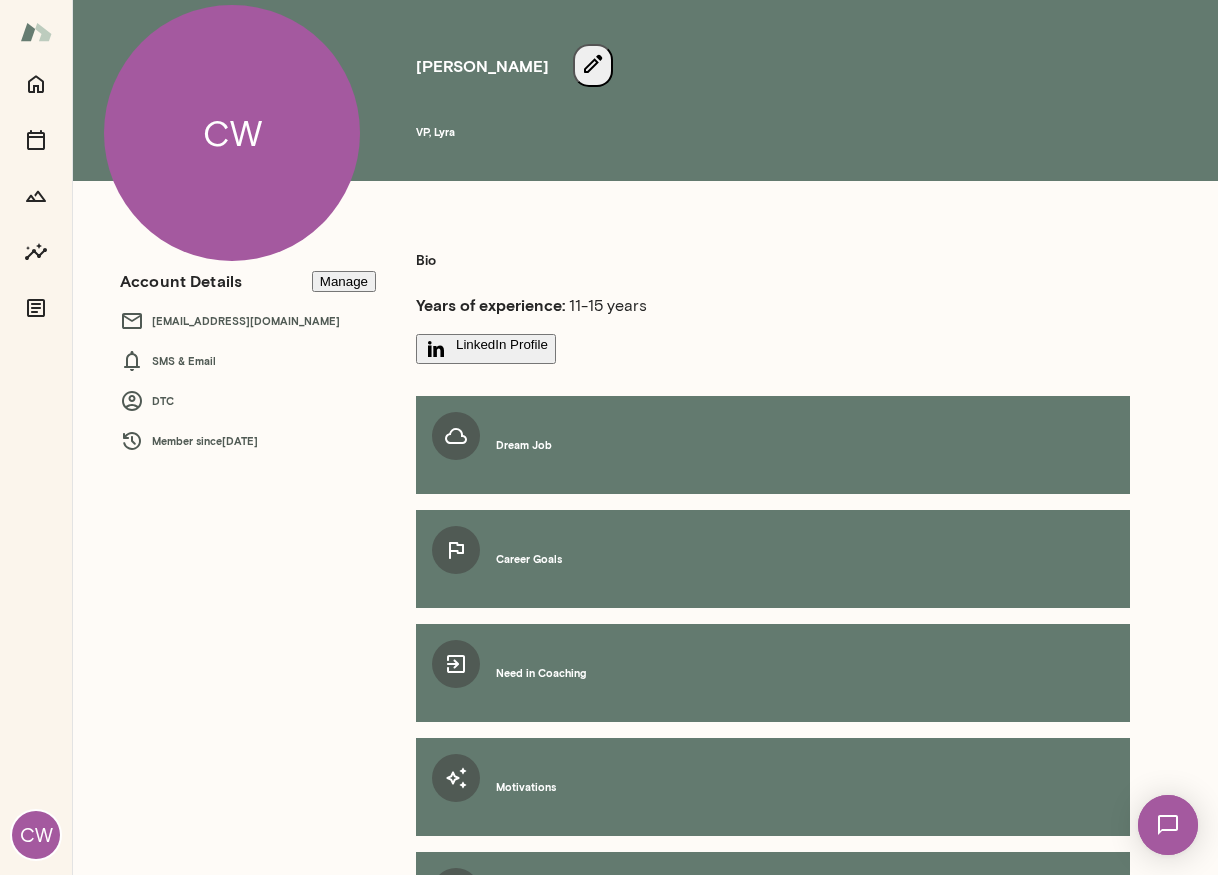 scroll, scrollTop: 73, scrollLeft: 0, axis: vertical 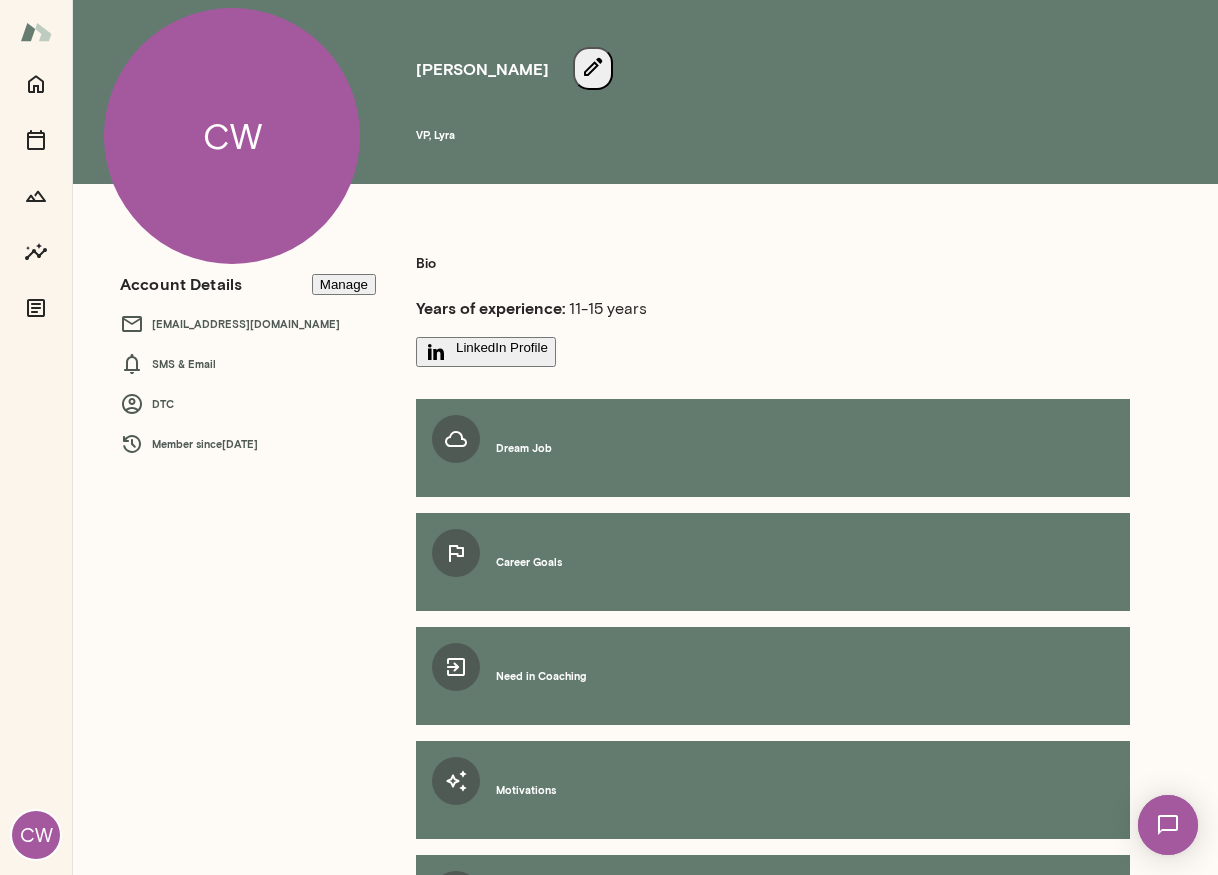 click on "Dream Job" at bounding box center [773, 448] 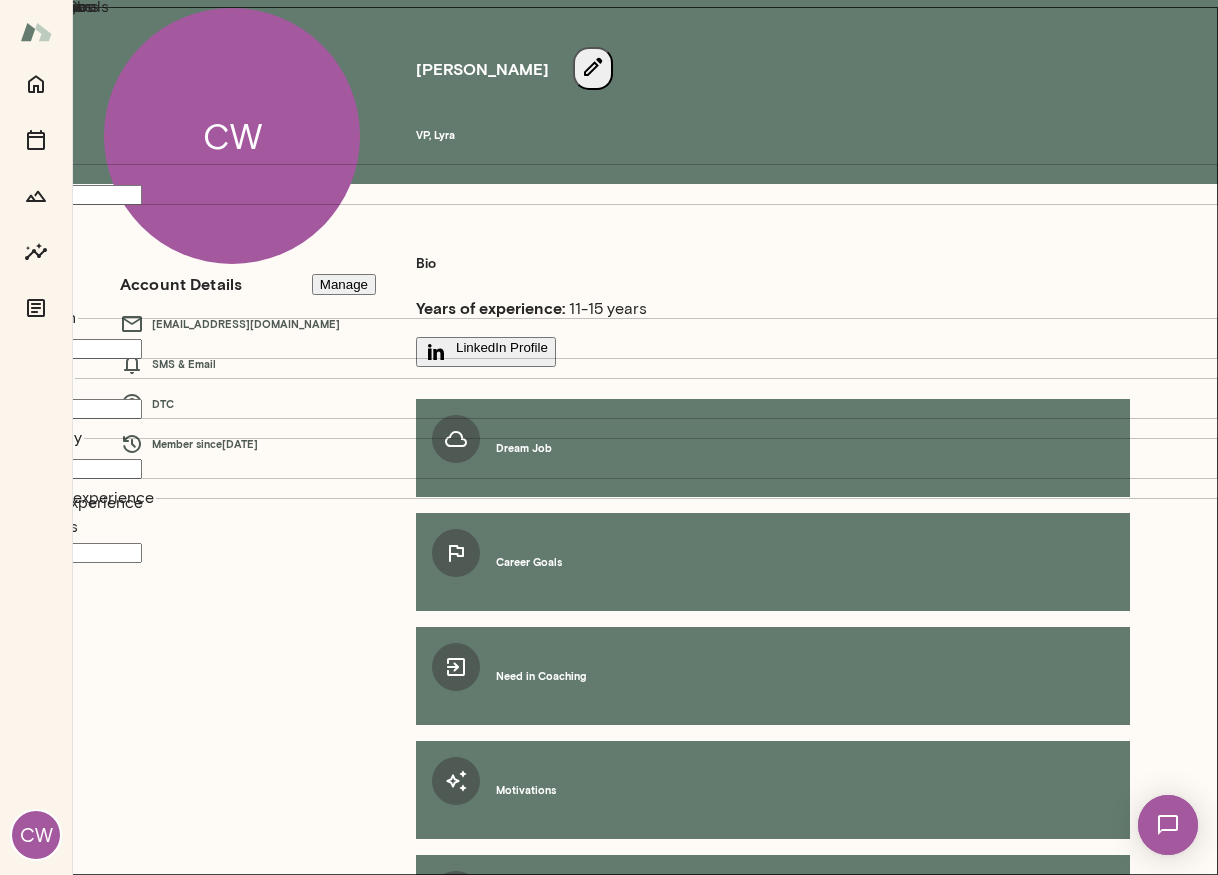 scroll, scrollTop: 416, scrollLeft: 0, axis: vertical 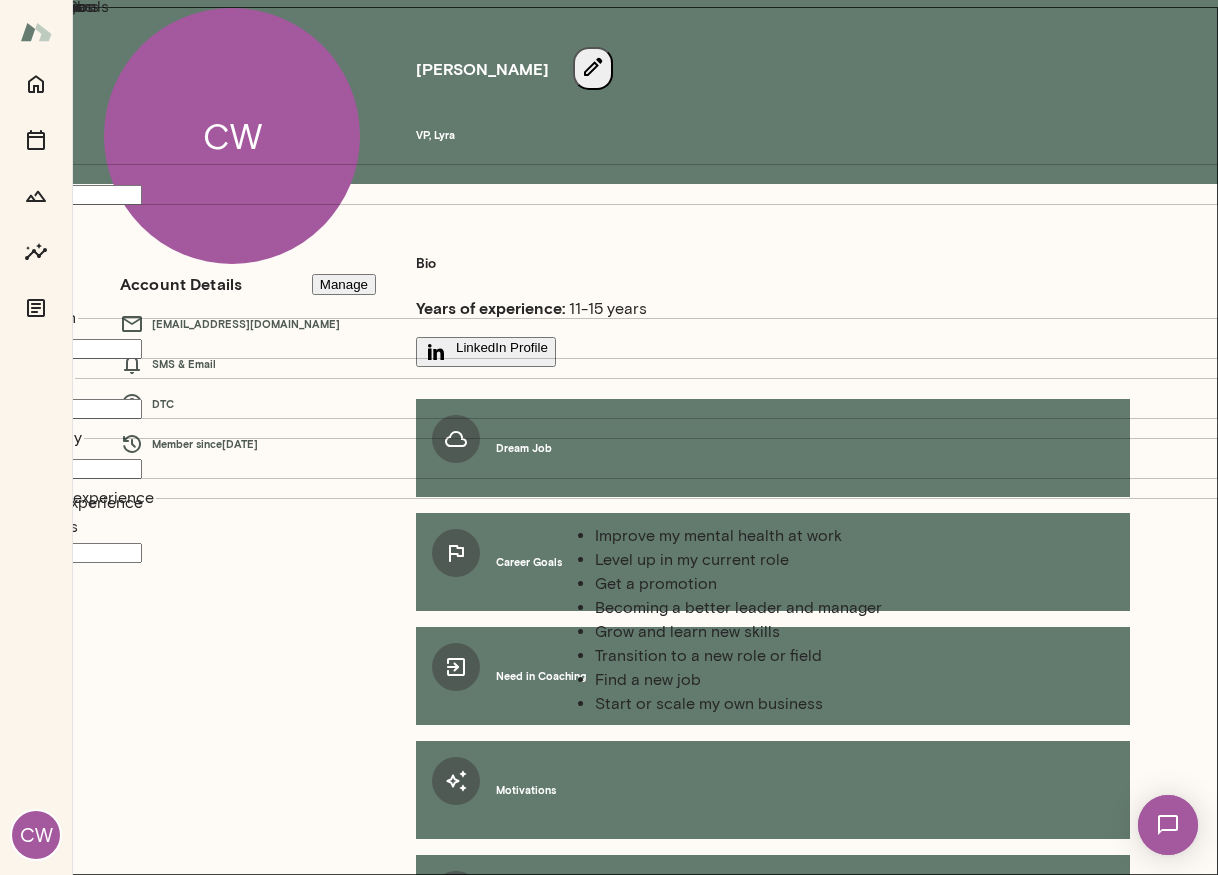 click on "Career Goals" at bounding box center (71, 3551) 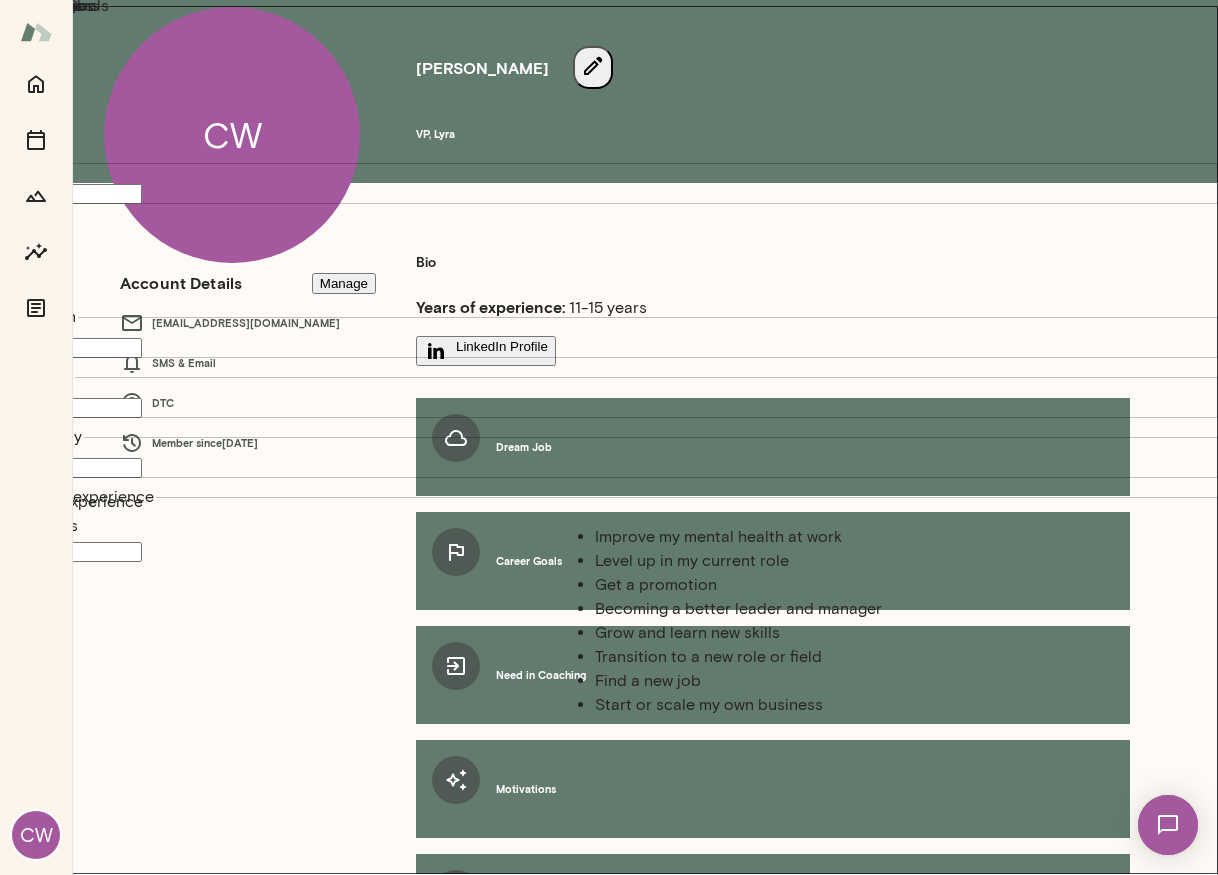 scroll, scrollTop: 0, scrollLeft: 0, axis: both 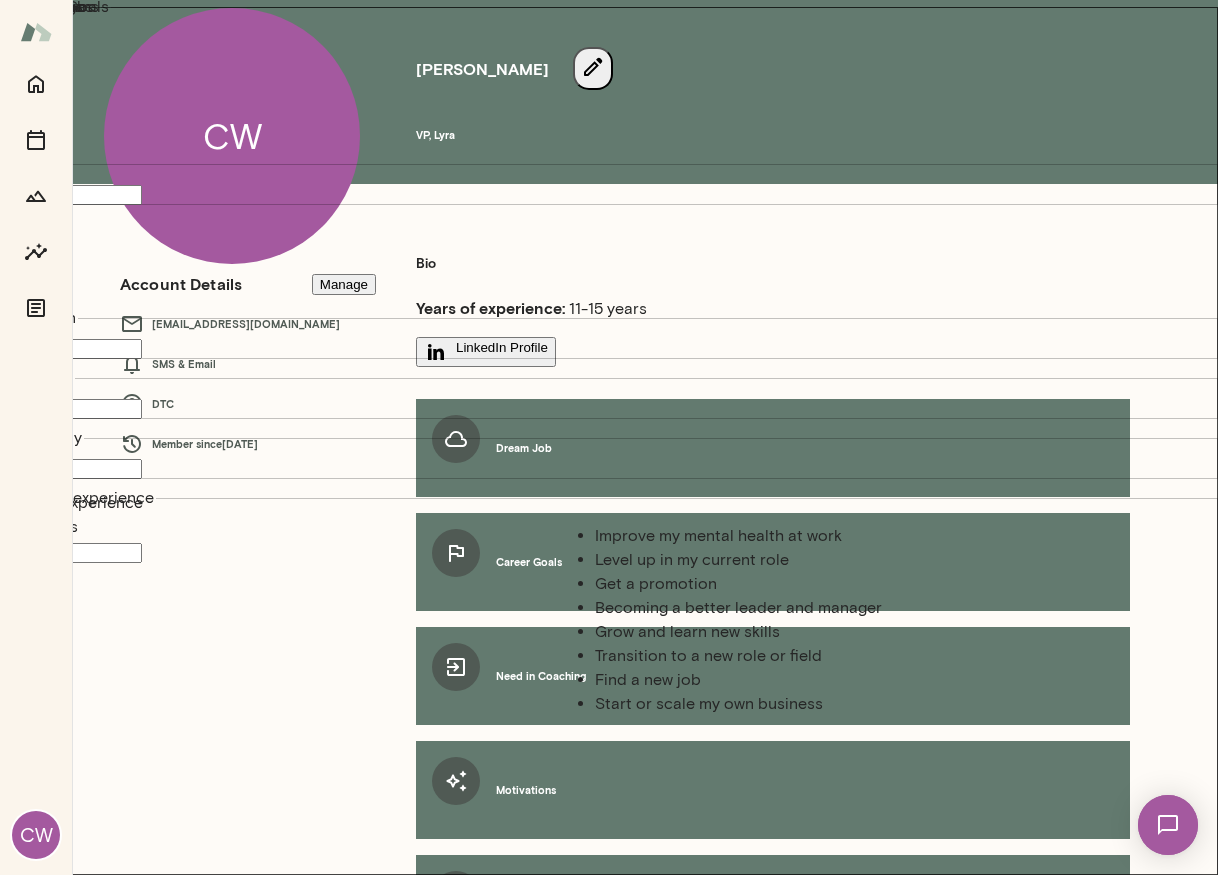 click on "Becoming a better leader and manager" at bounding box center (803, 608) 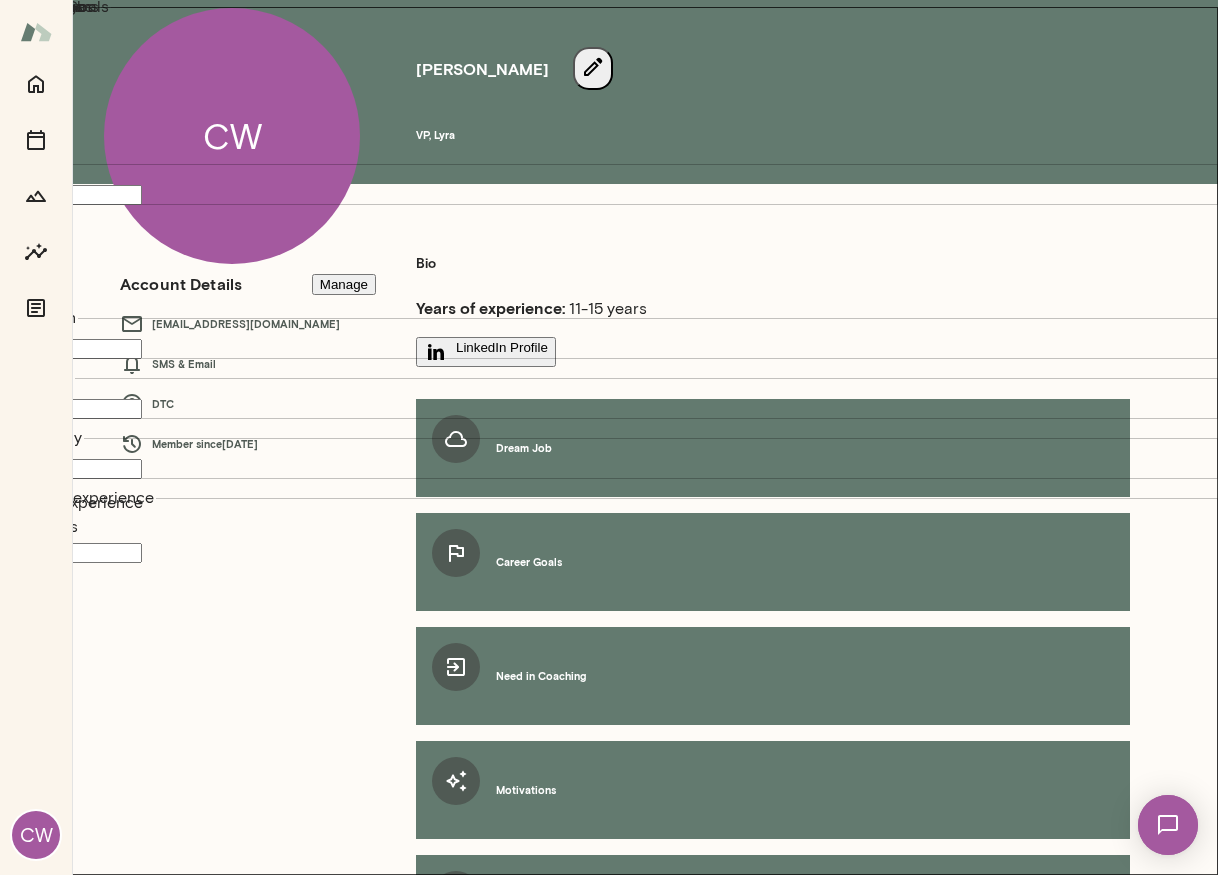 click on "Career Goals" at bounding box center [71, 3582] 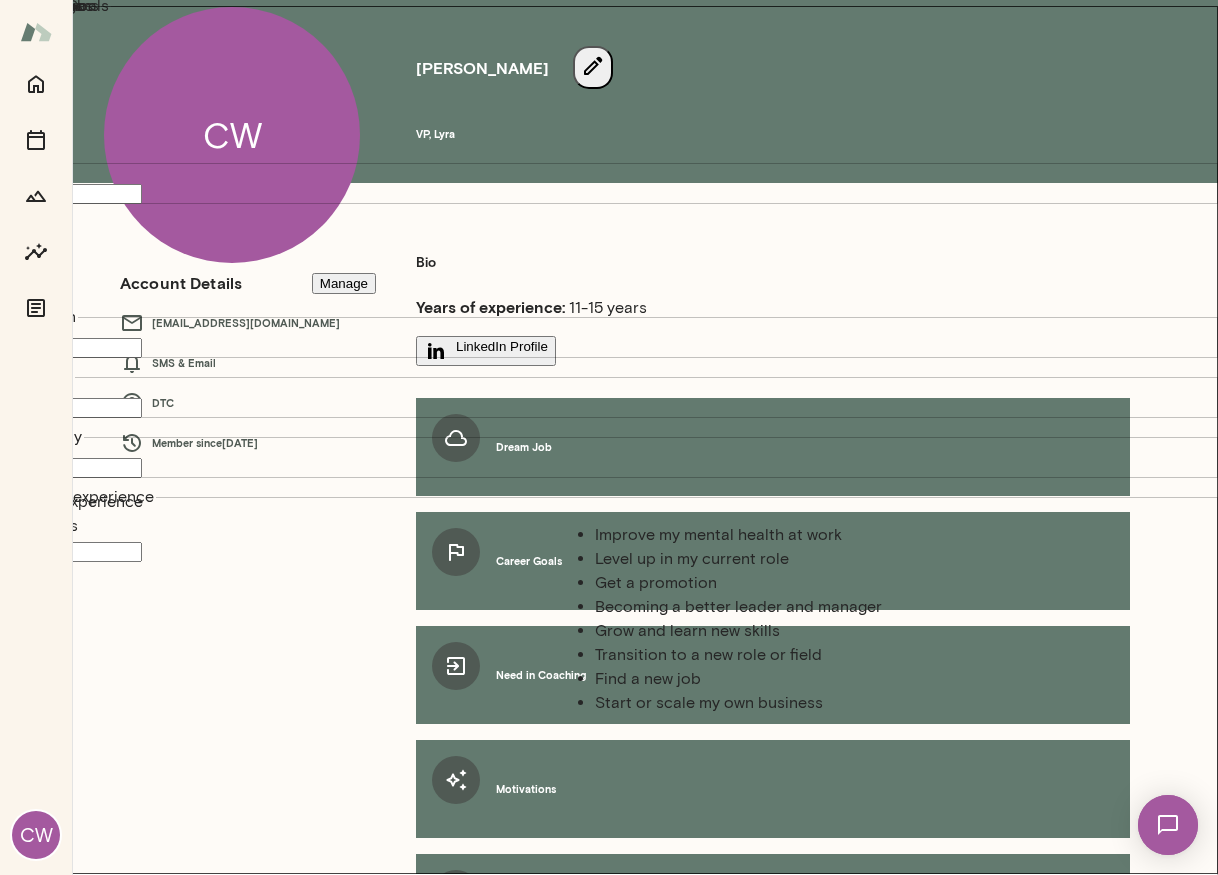 scroll, scrollTop: 0, scrollLeft: 0, axis: both 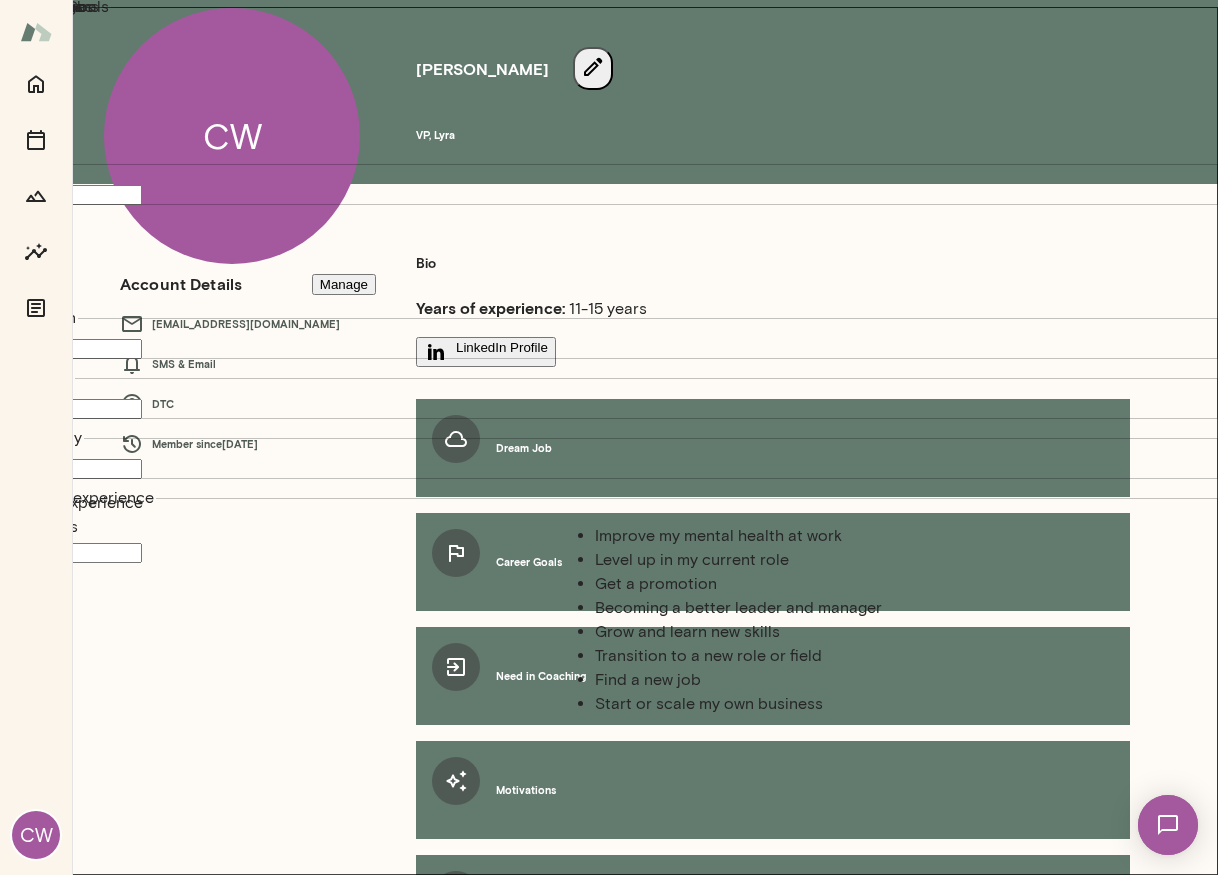 click on "Level up in my current role" at bounding box center [803, 560] 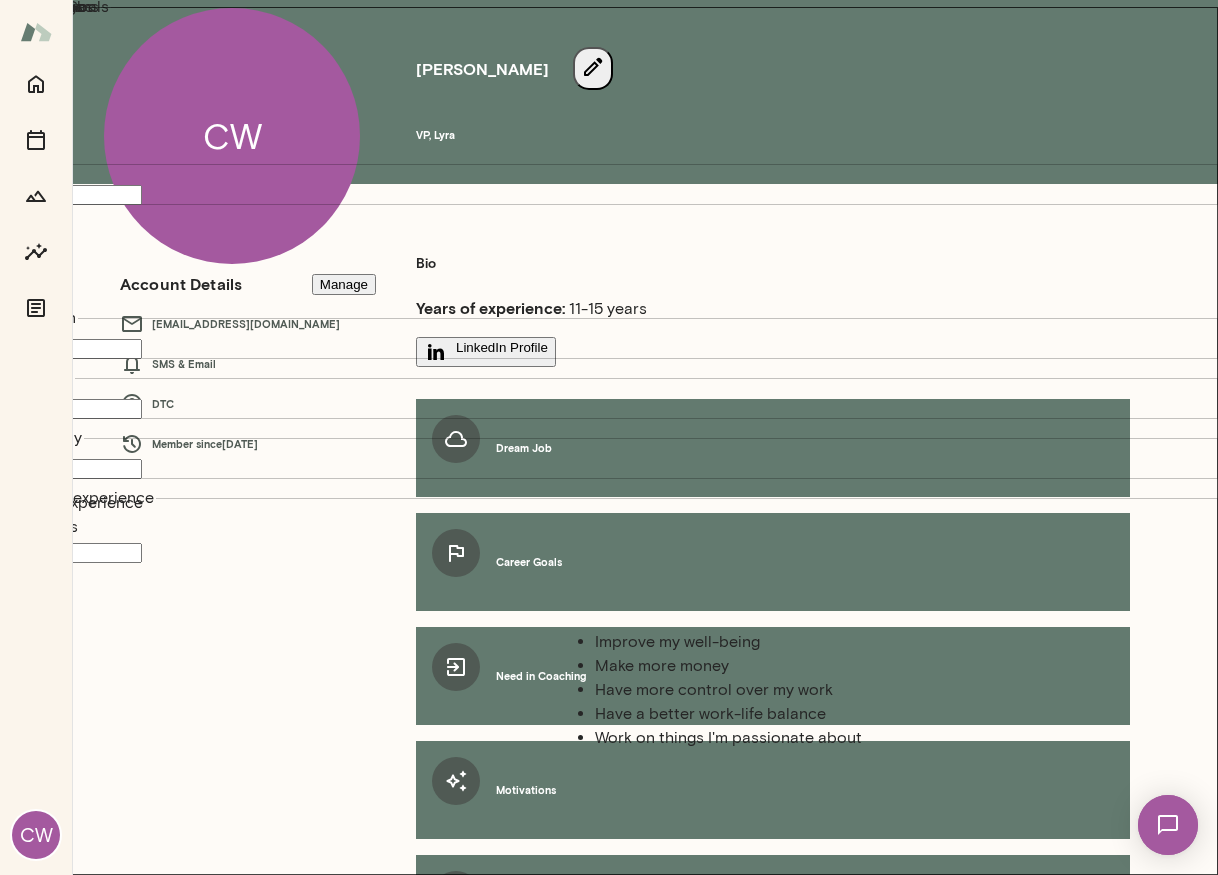 click on "Motivations" at bounding box center [71, 3707] 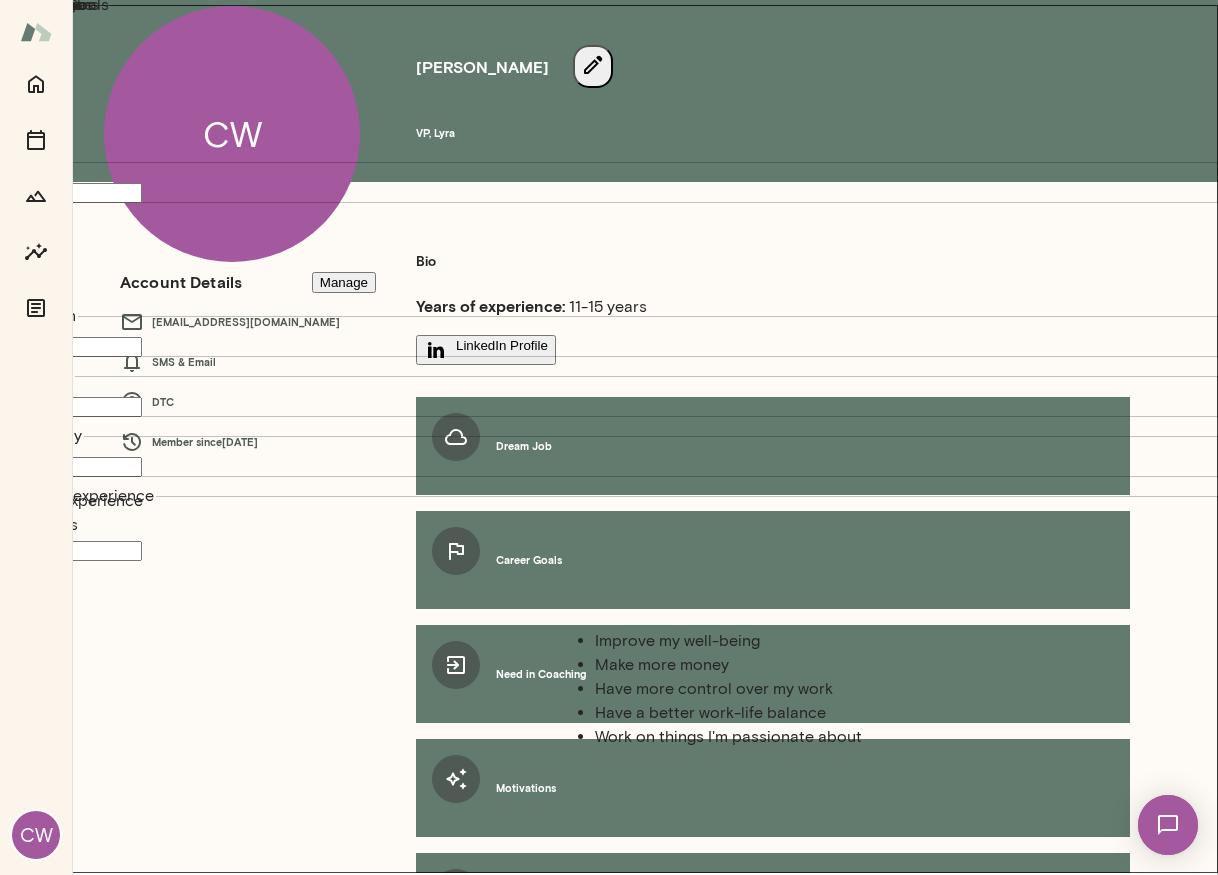 scroll, scrollTop: 0, scrollLeft: 0, axis: both 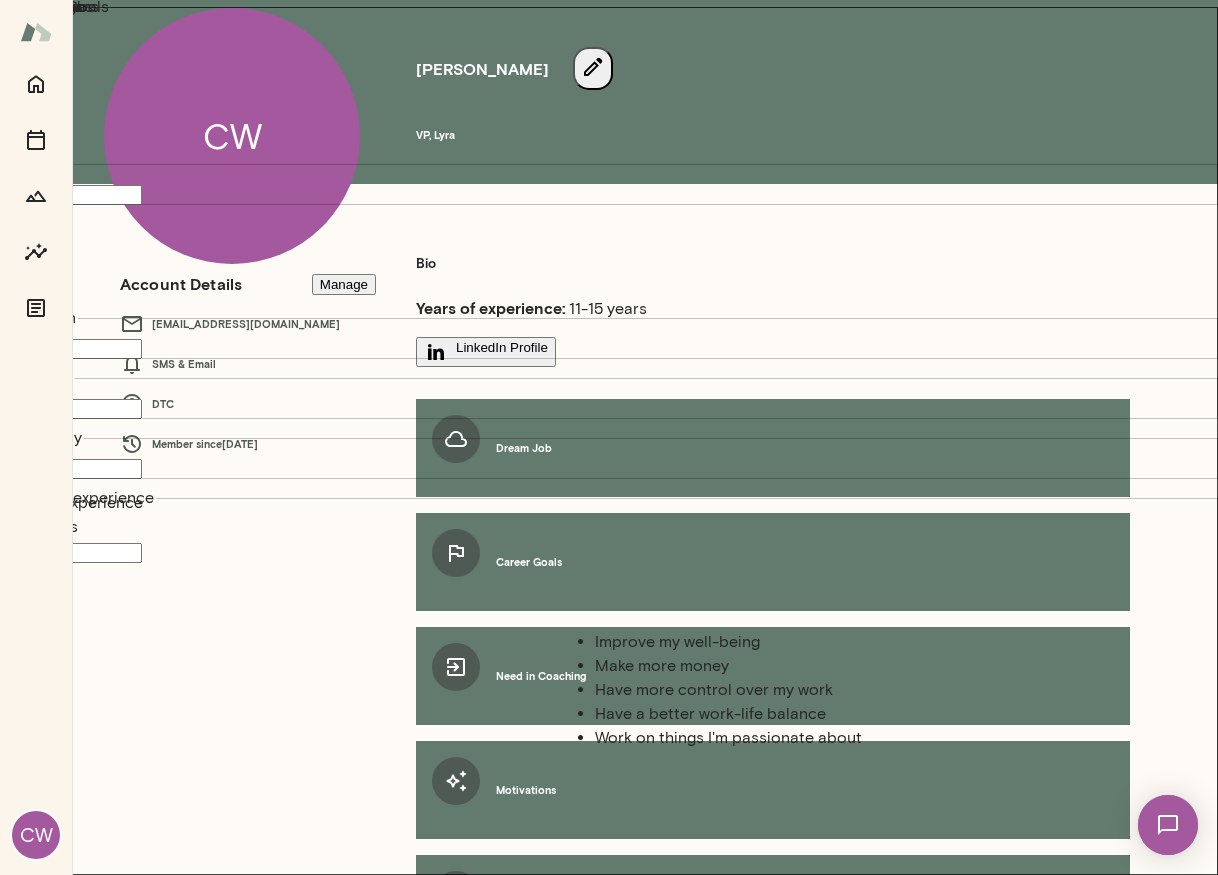 click on "Work on things I'm passionate about" at bounding box center (803, 738) 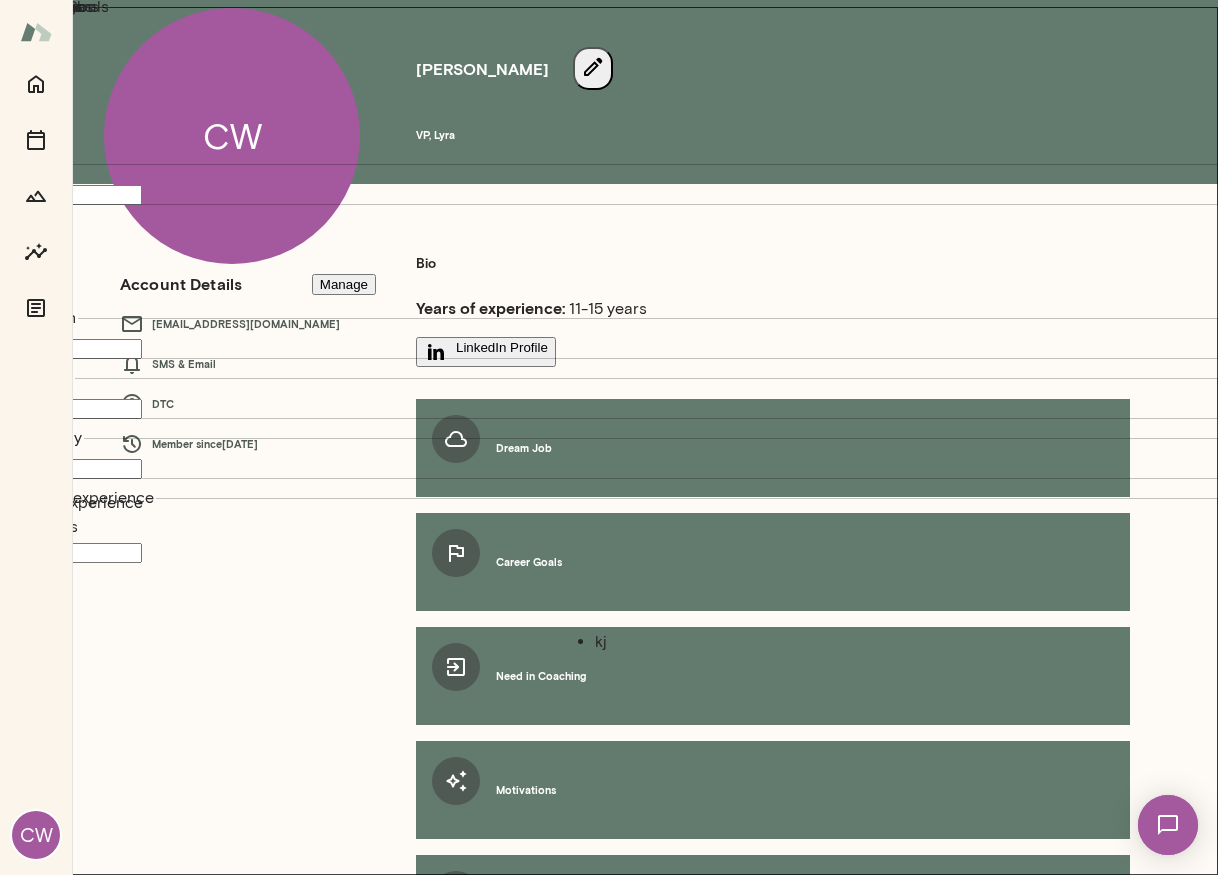 type on "*" 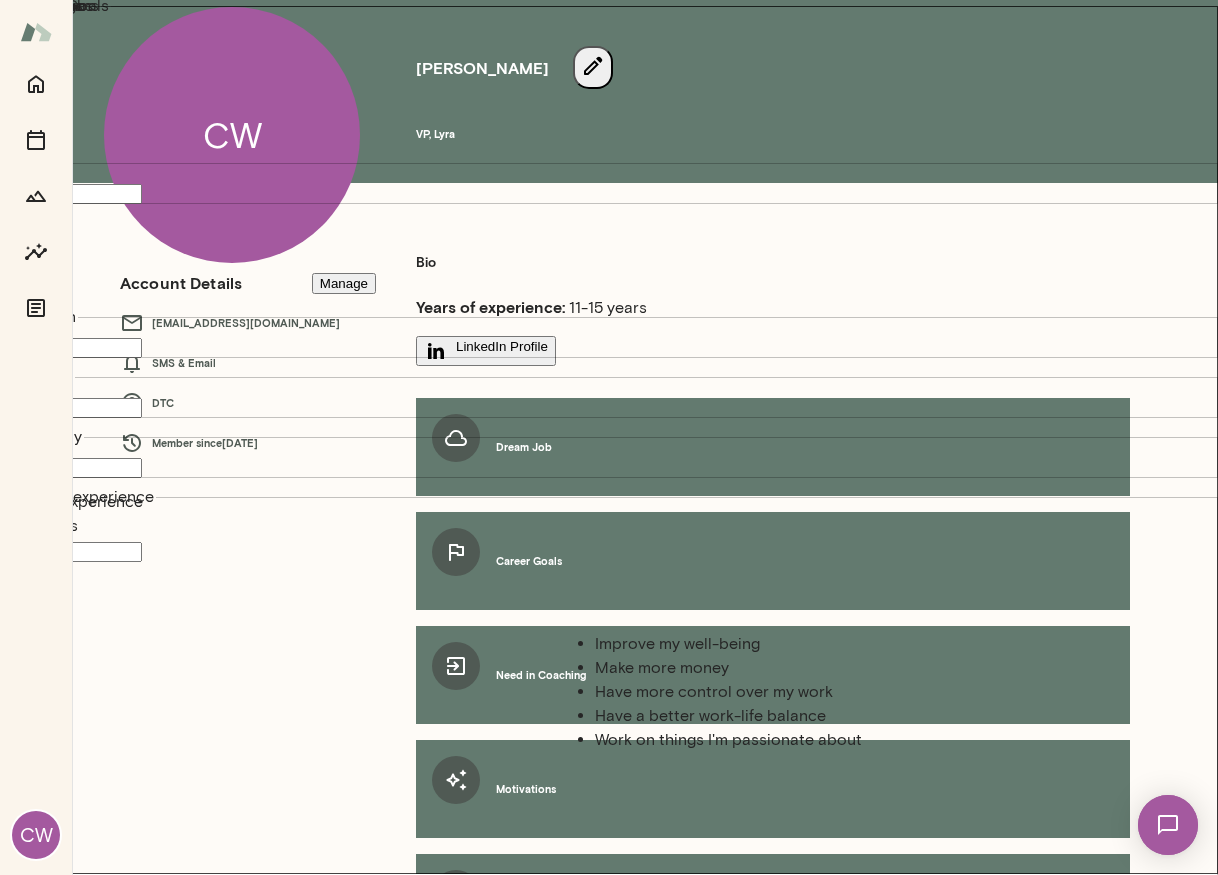 scroll, scrollTop: 0, scrollLeft: 0, axis: both 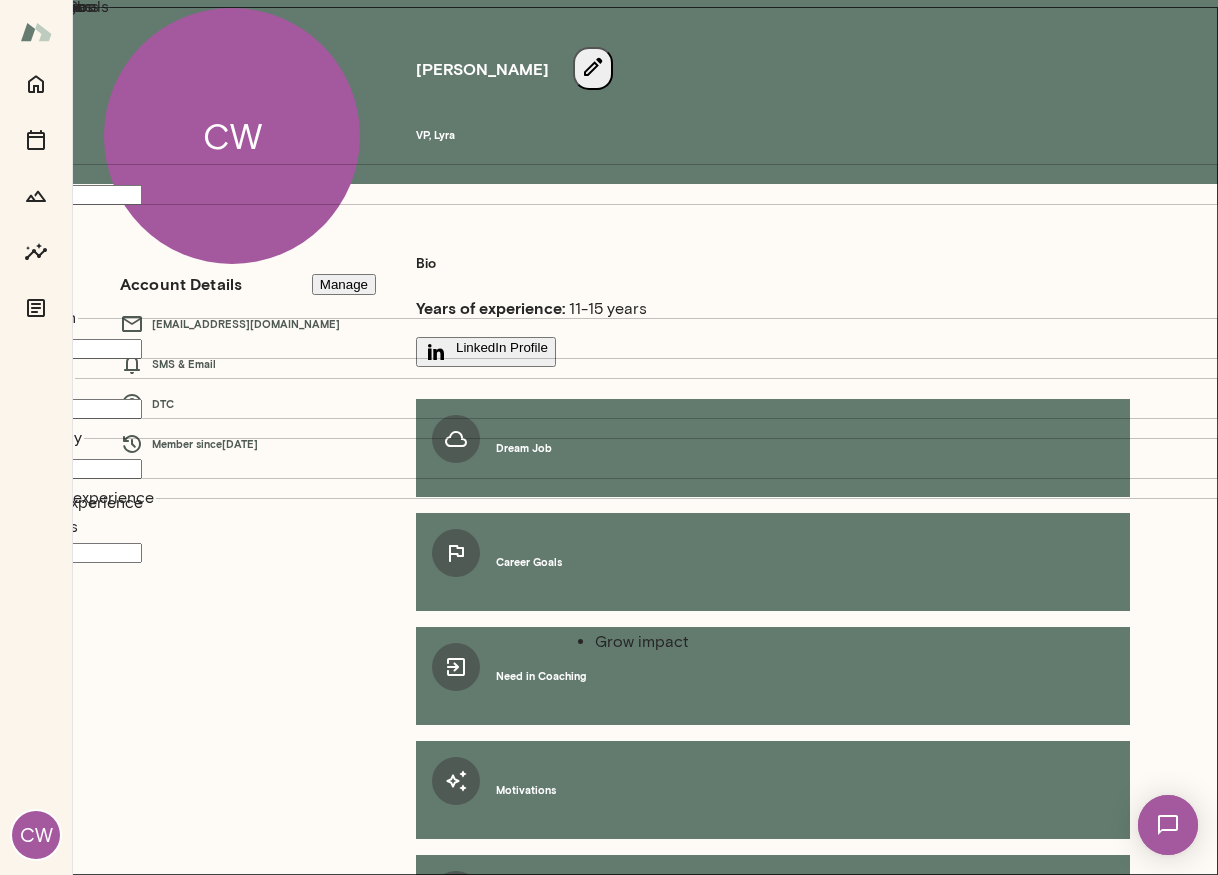 type on "**********" 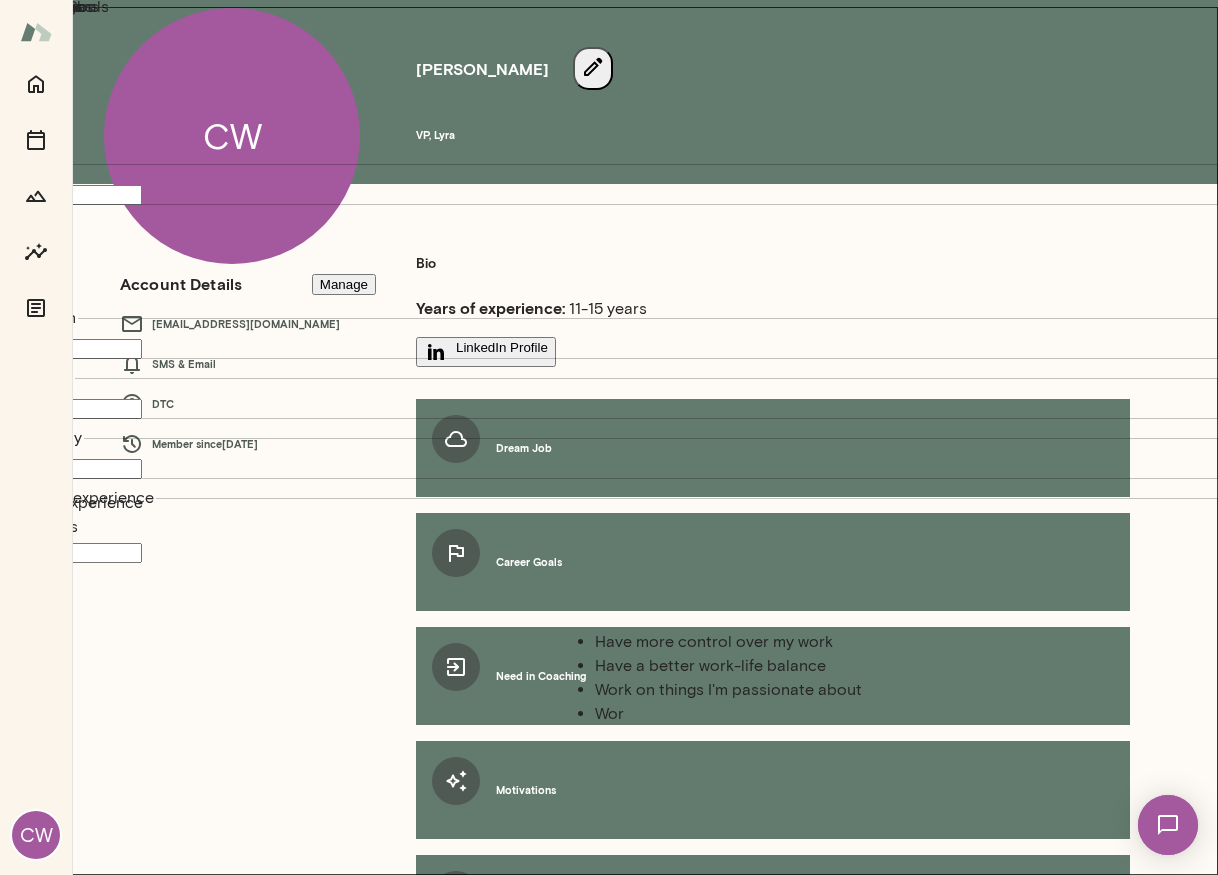 type on "****" 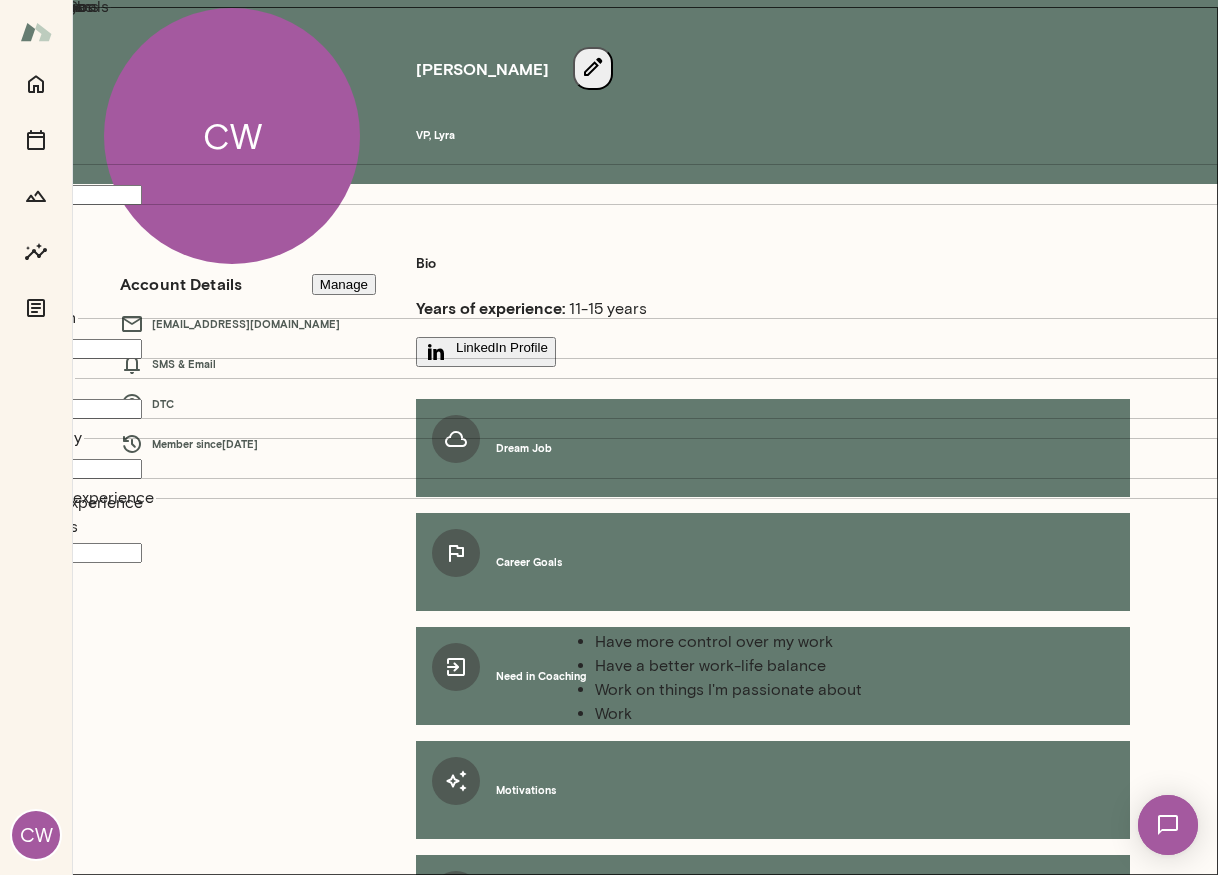click on "Have more control over my work" at bounding box center [803, 642] 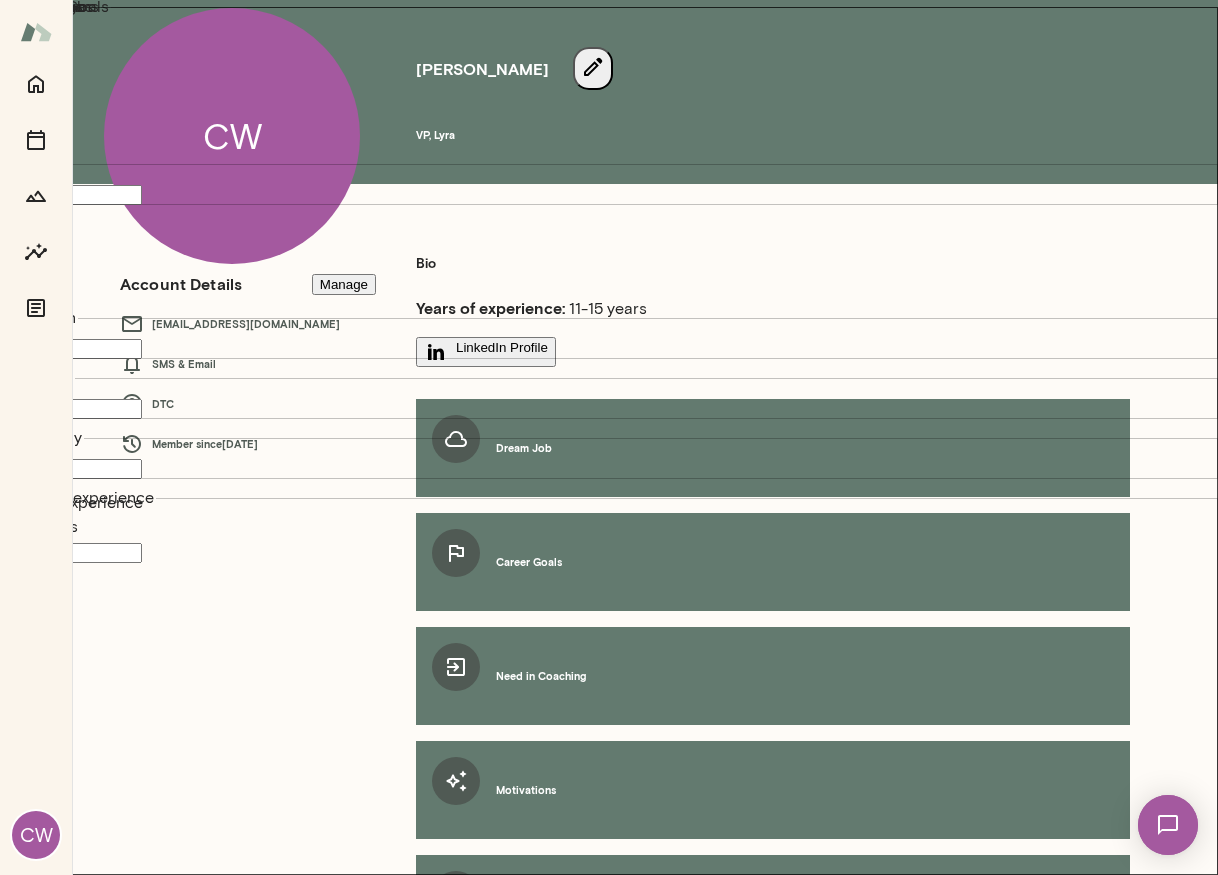 scroll, scrollTop: 455, scrollLeft: 0, axis: vertical 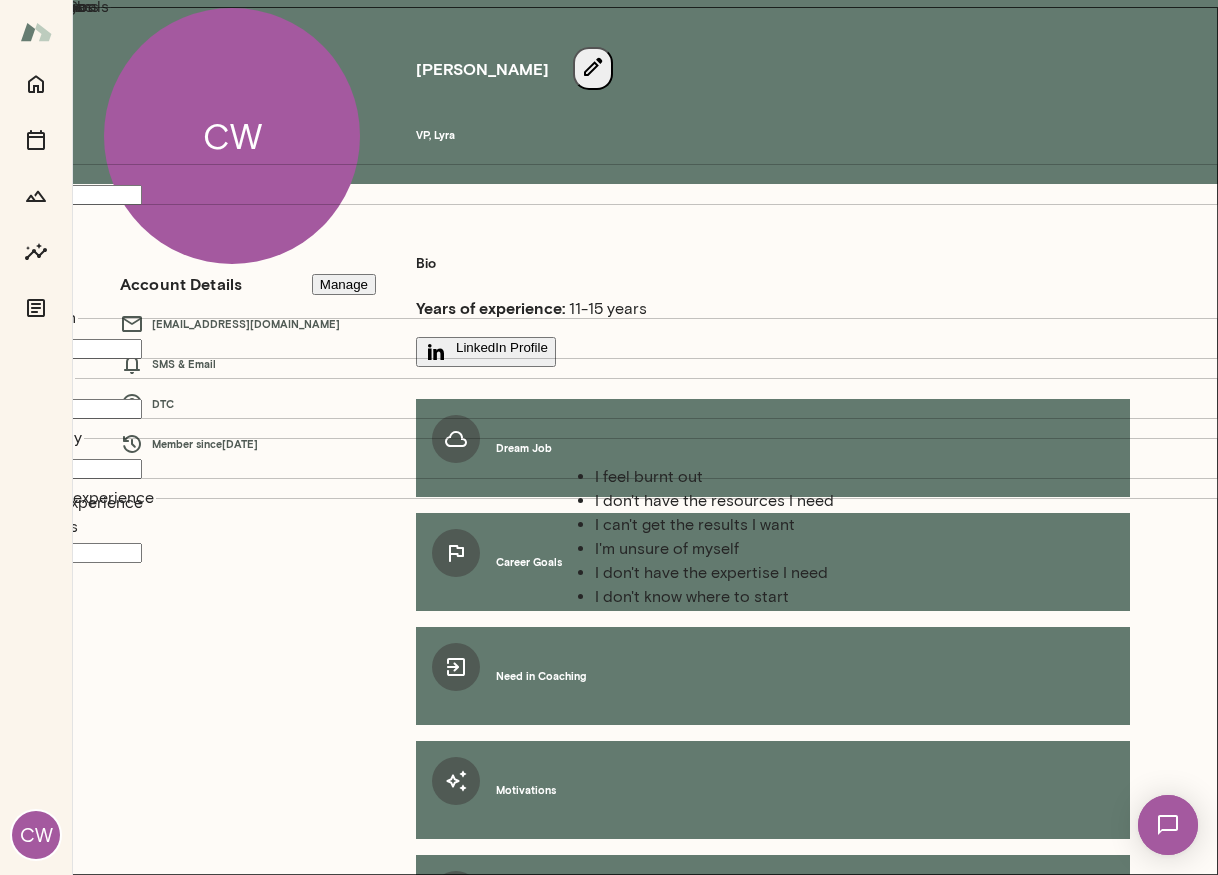 click on "Challenges" at bounding box center (71, 3863) 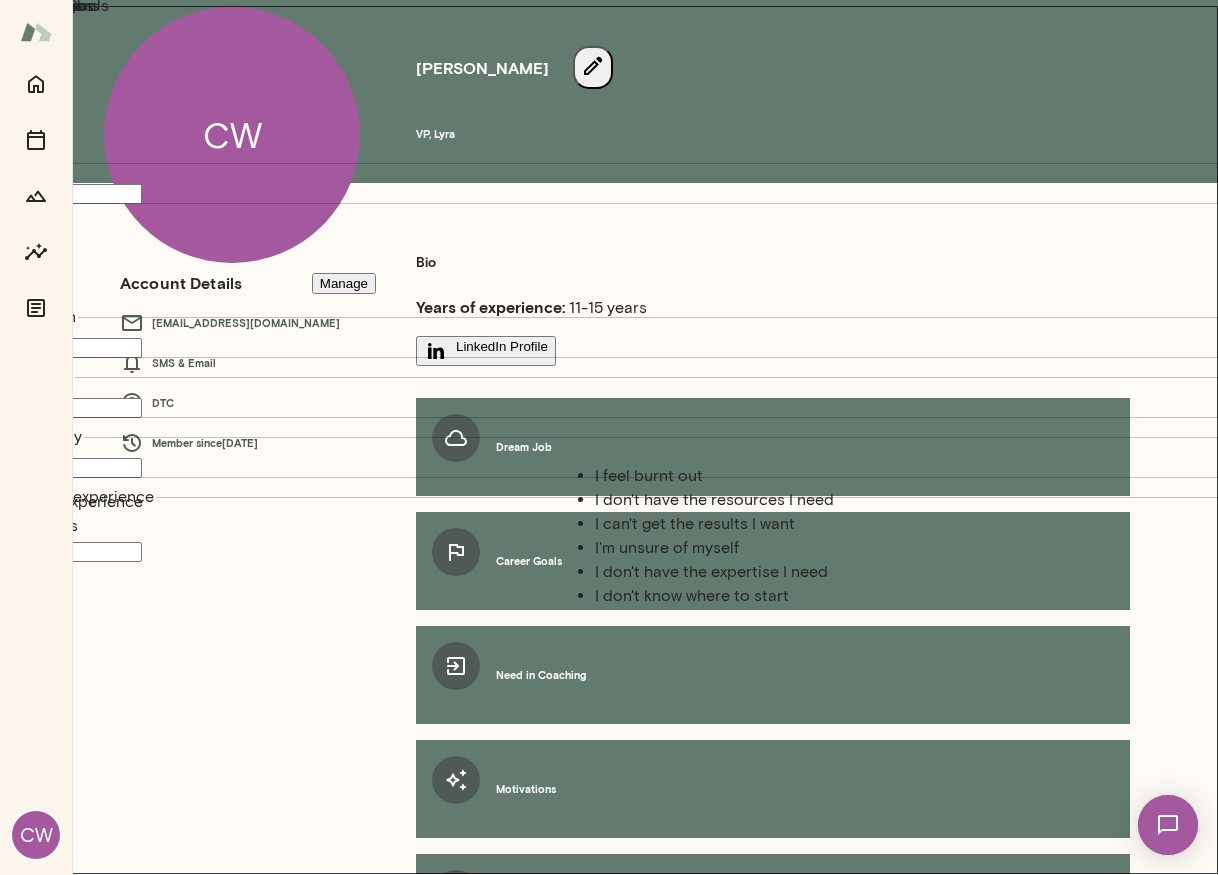 scroll, scrollTop: 0, scrollLeft: 0, axis: both 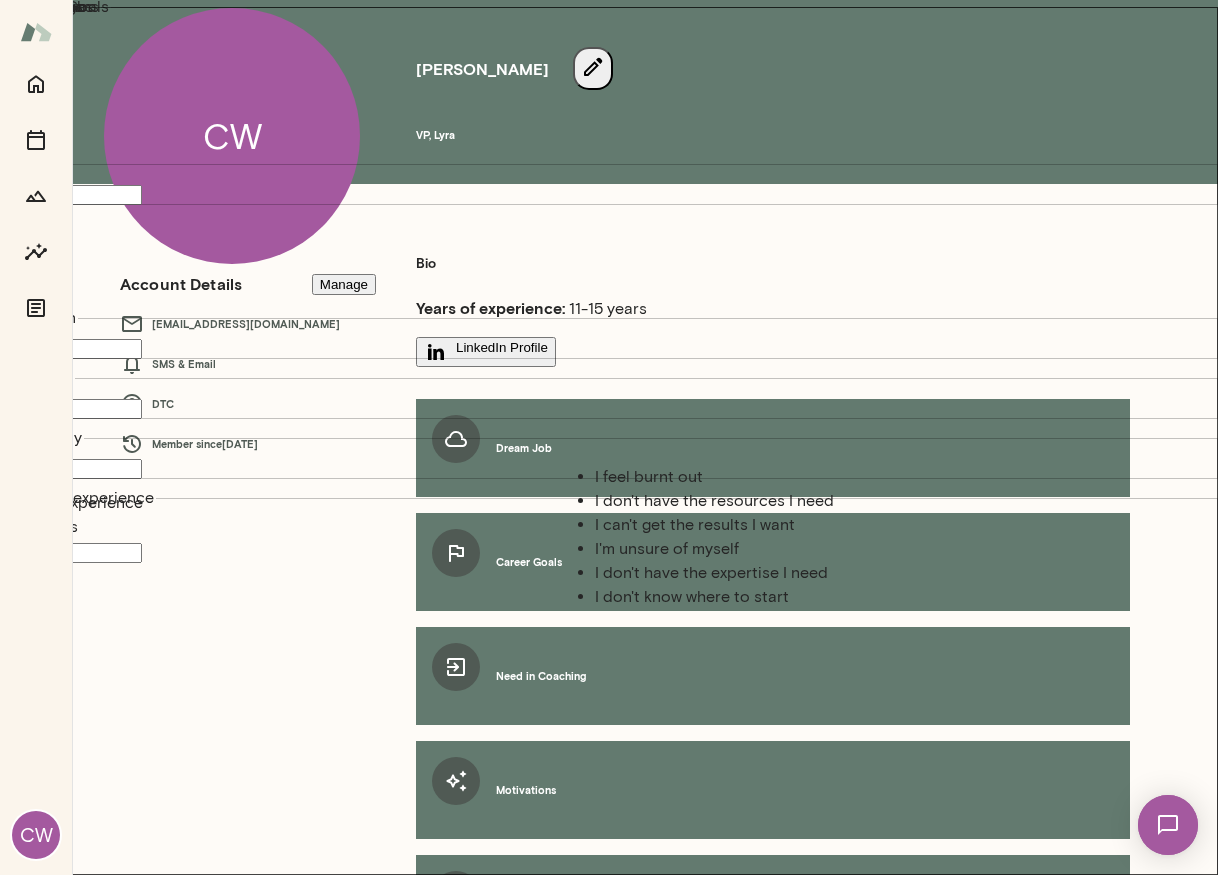 click on "I'm unsure of myself" at bounding box center (803, 549) 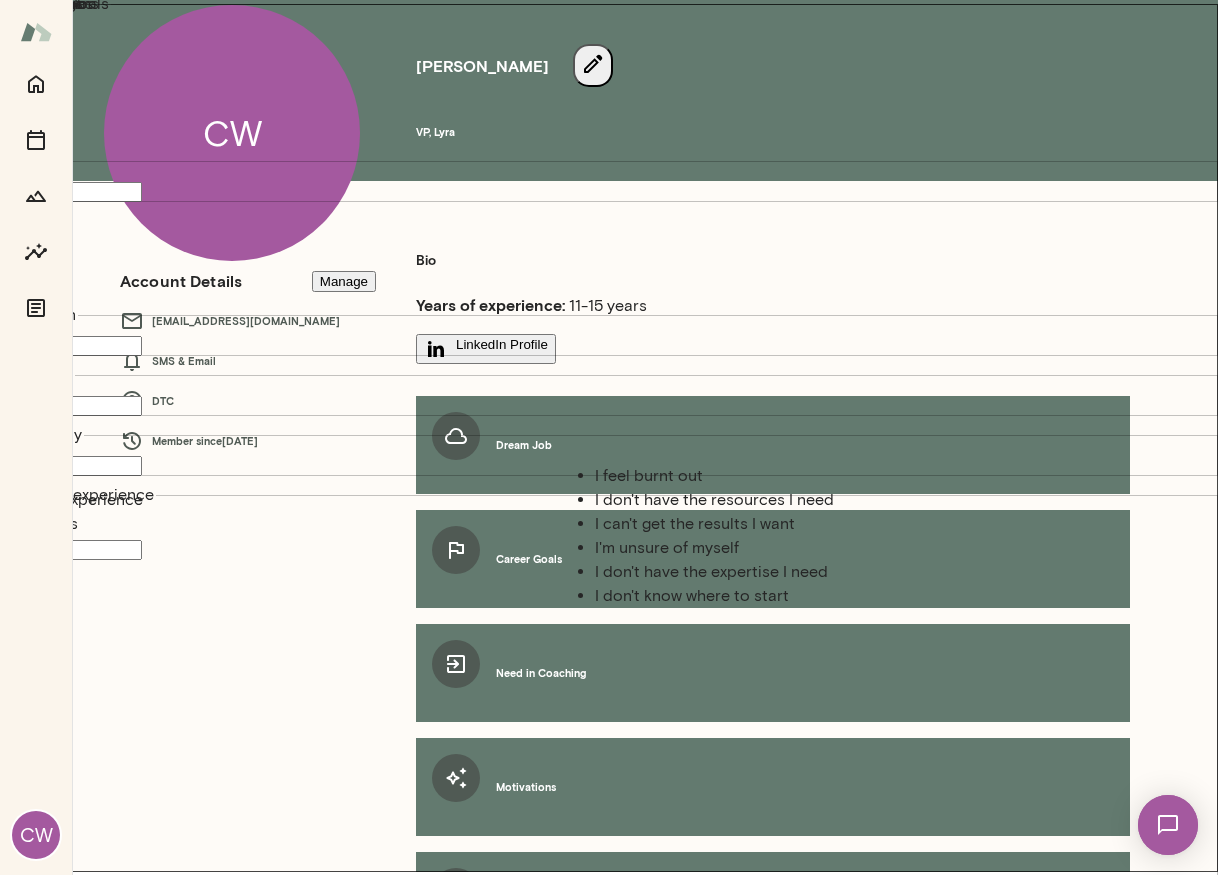 scroll, scrollTop: 0, scrollLeft: 0, axis: both 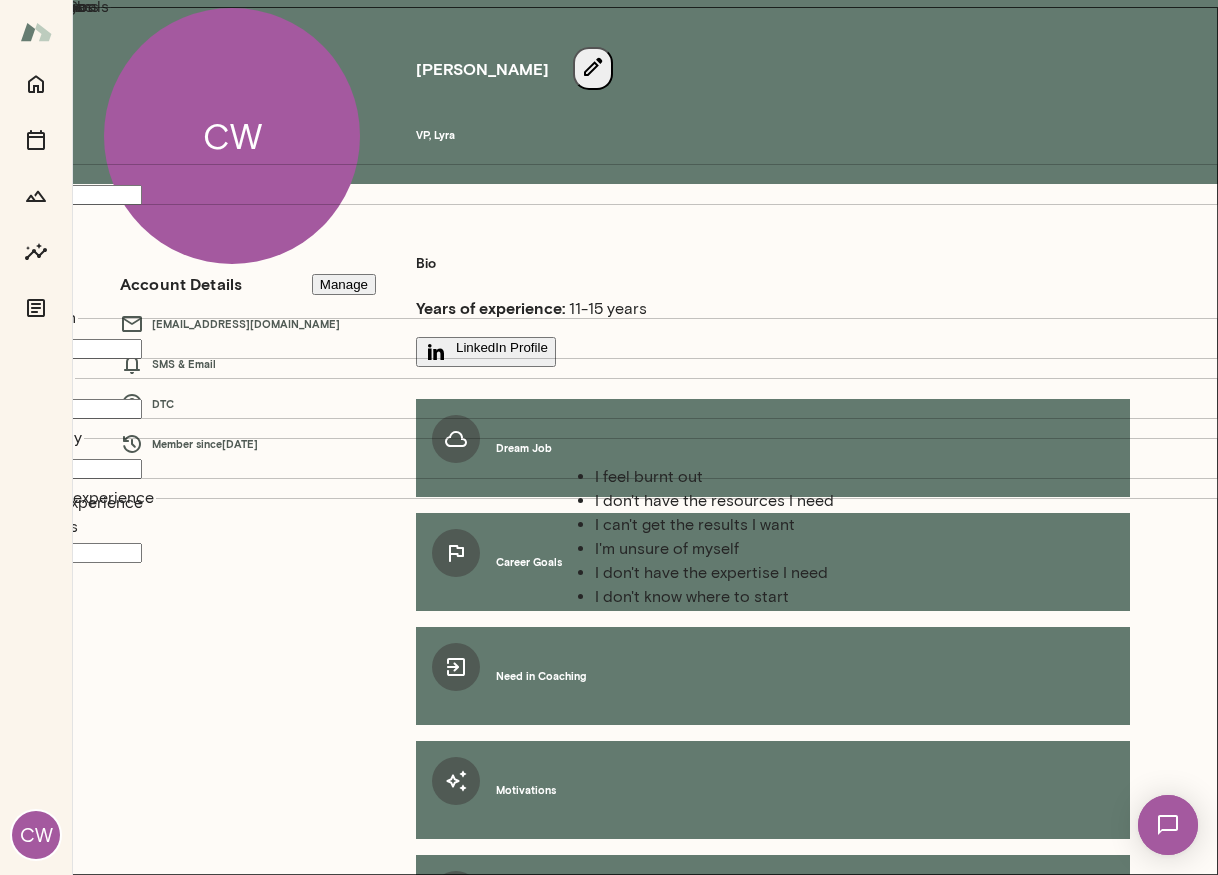 click 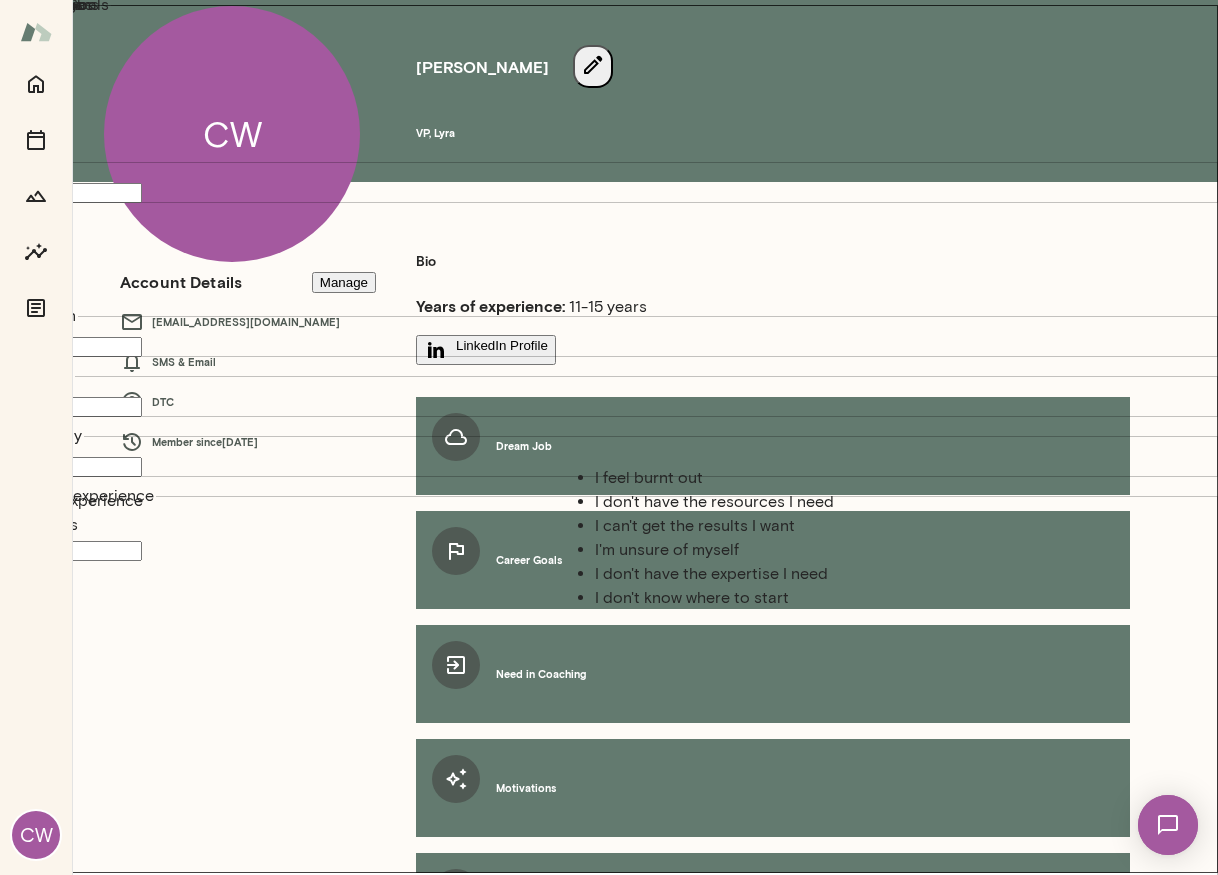 scroll, scrollTop: 0, scrollLeft: 0, axis: both 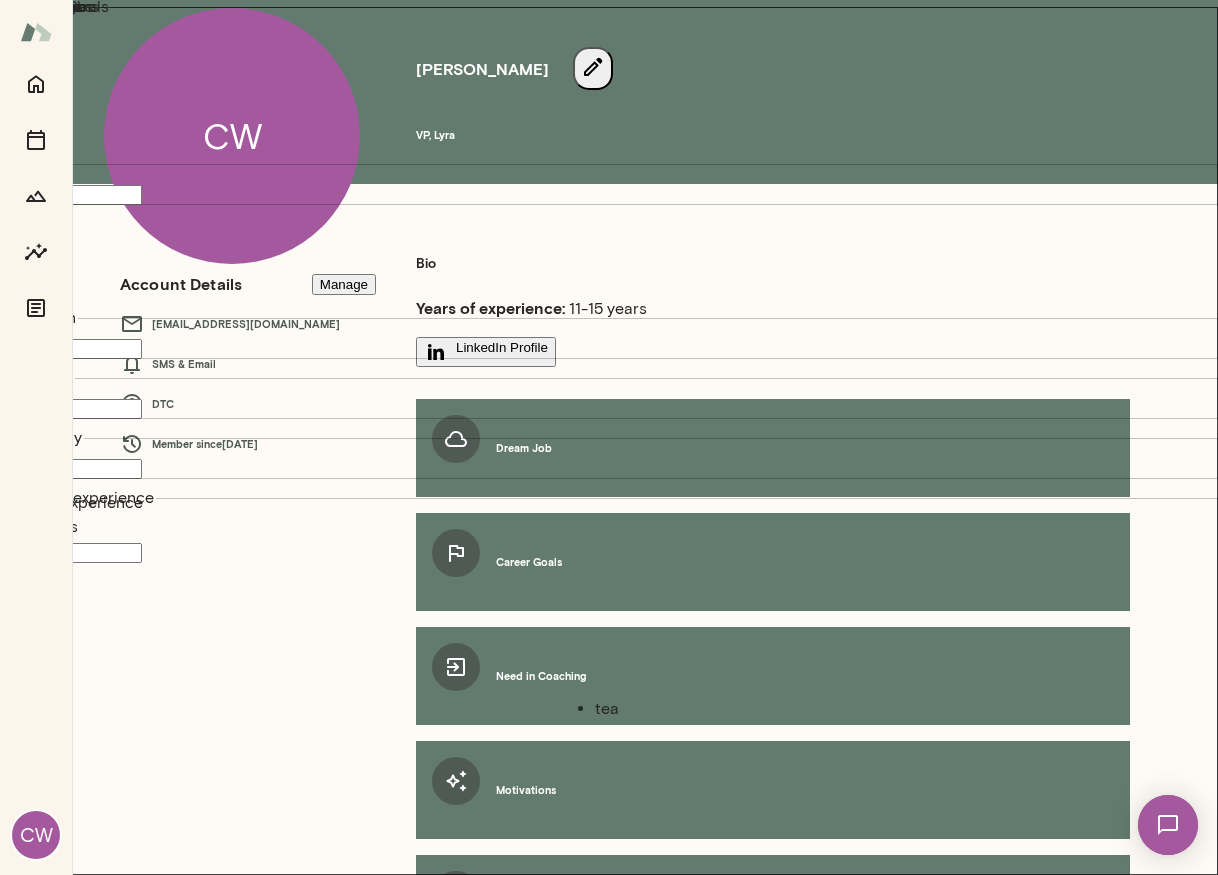 type on "*" 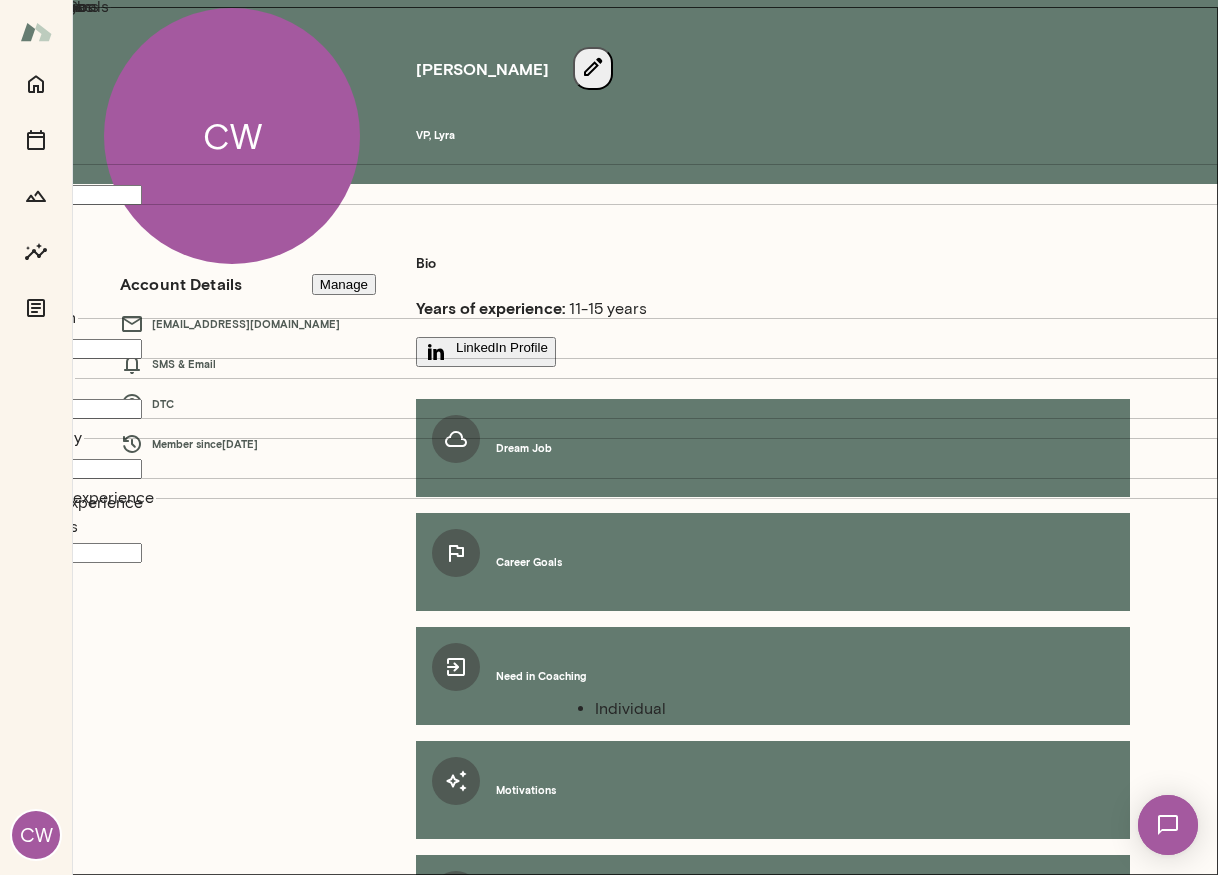 type on "**********" 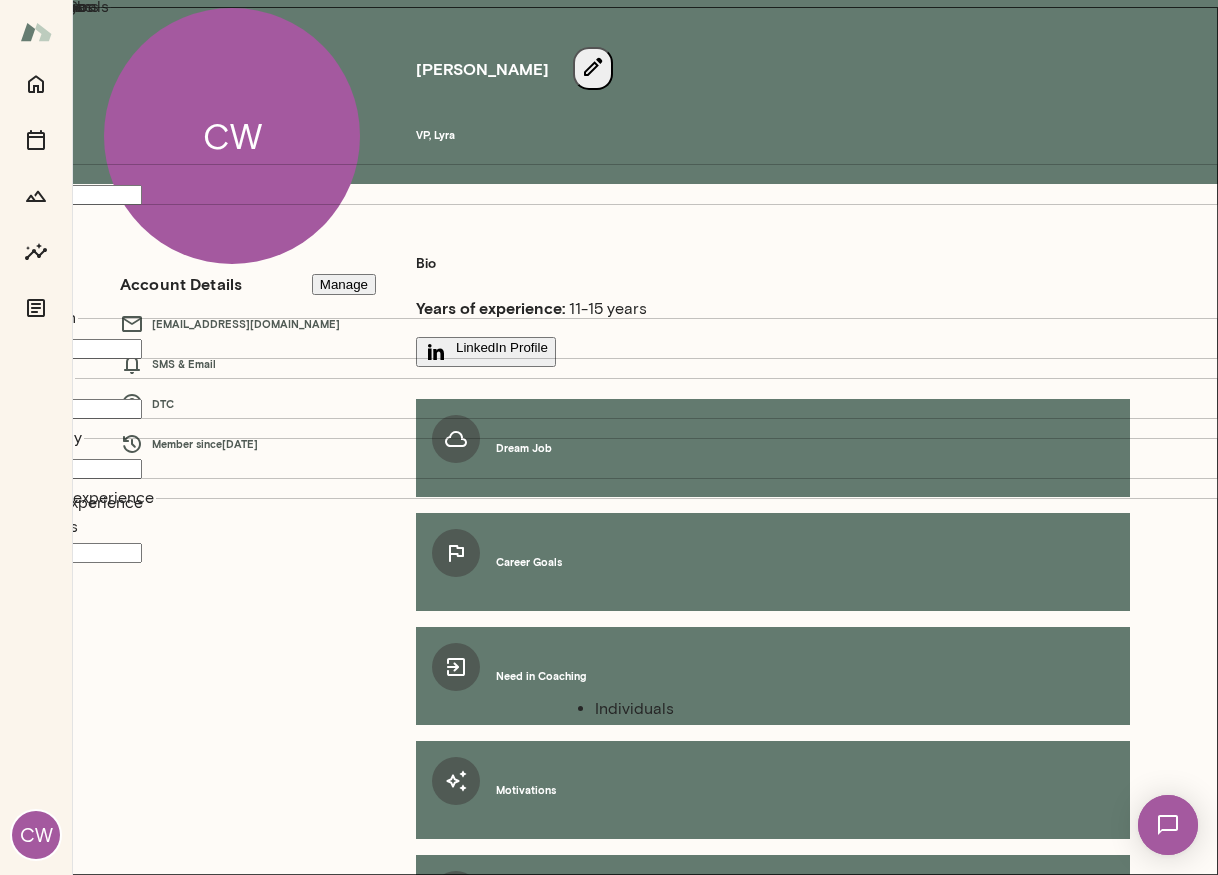 click on "Individuals" at bounding box center (803, 709) 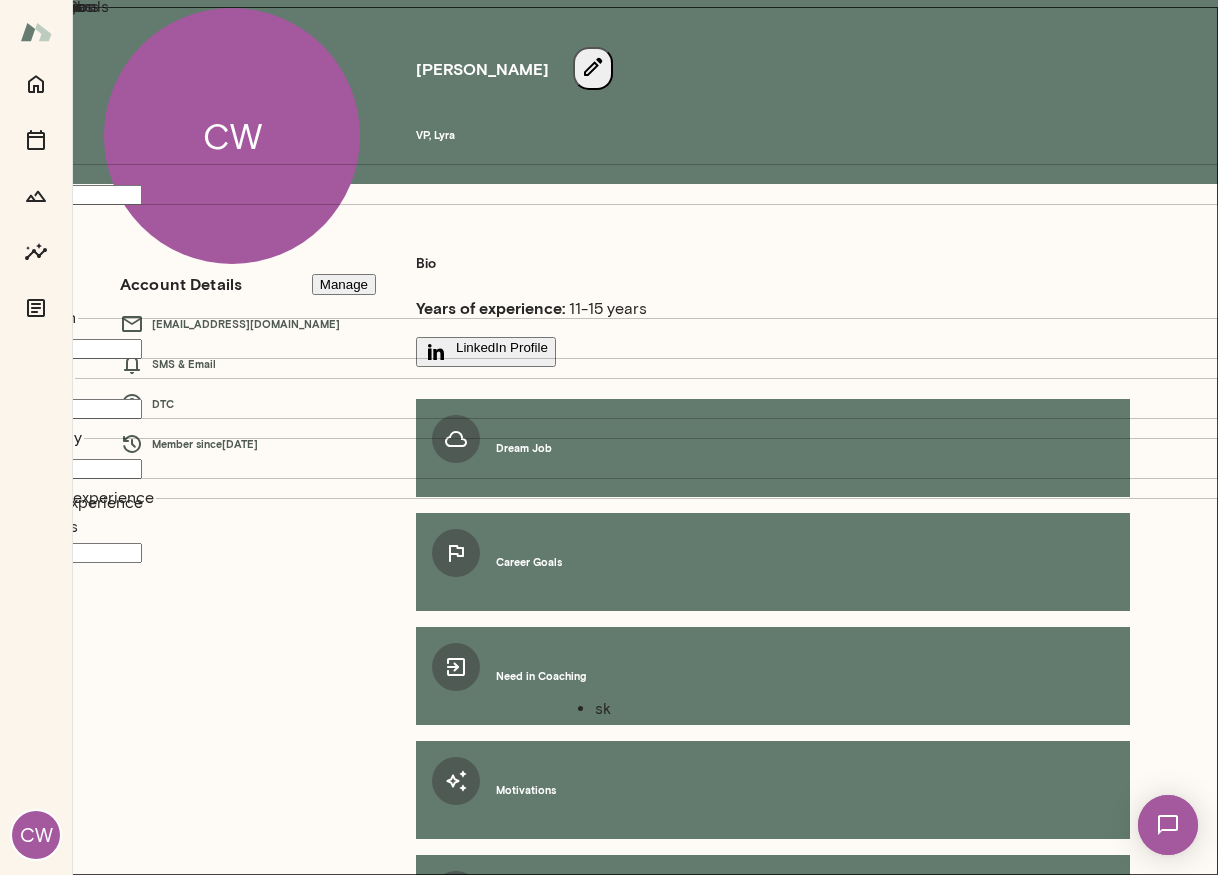type on "*" 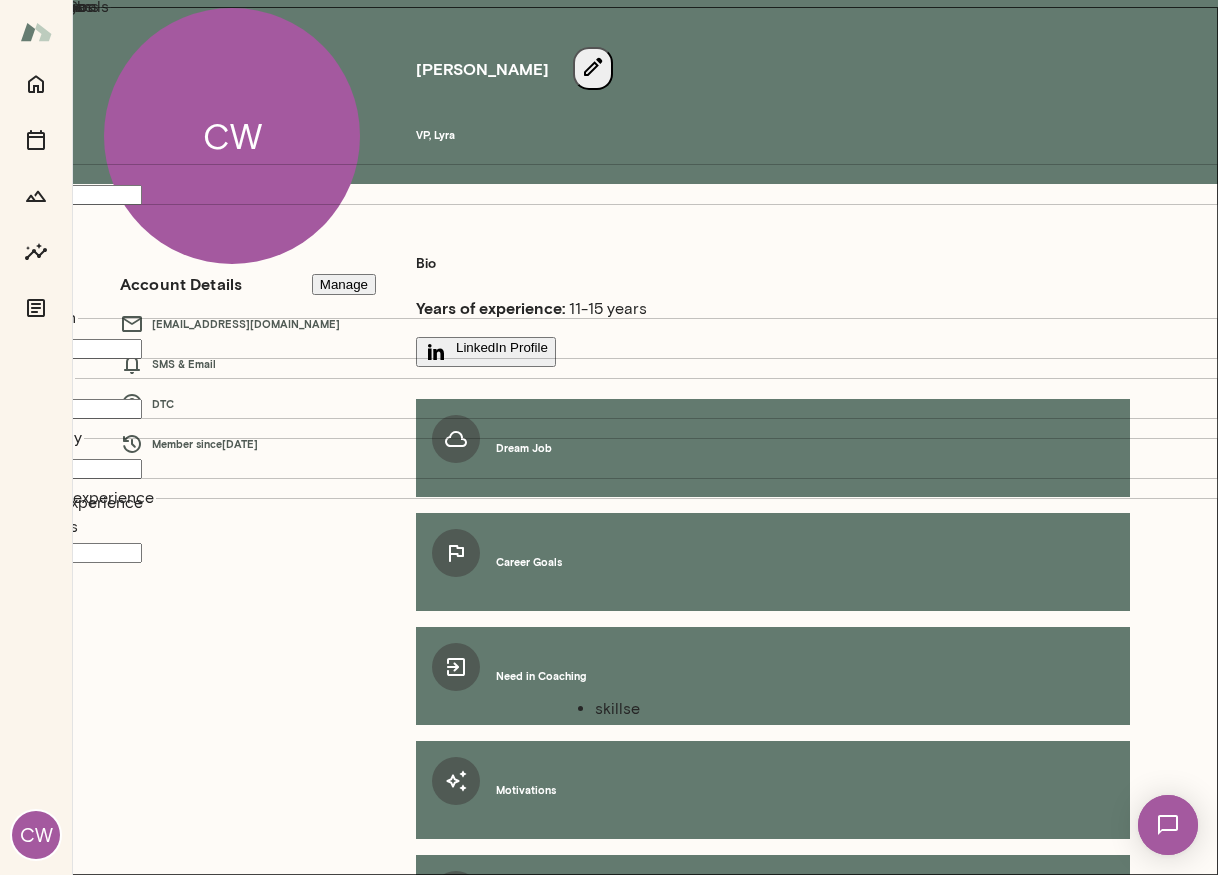 type on "********" 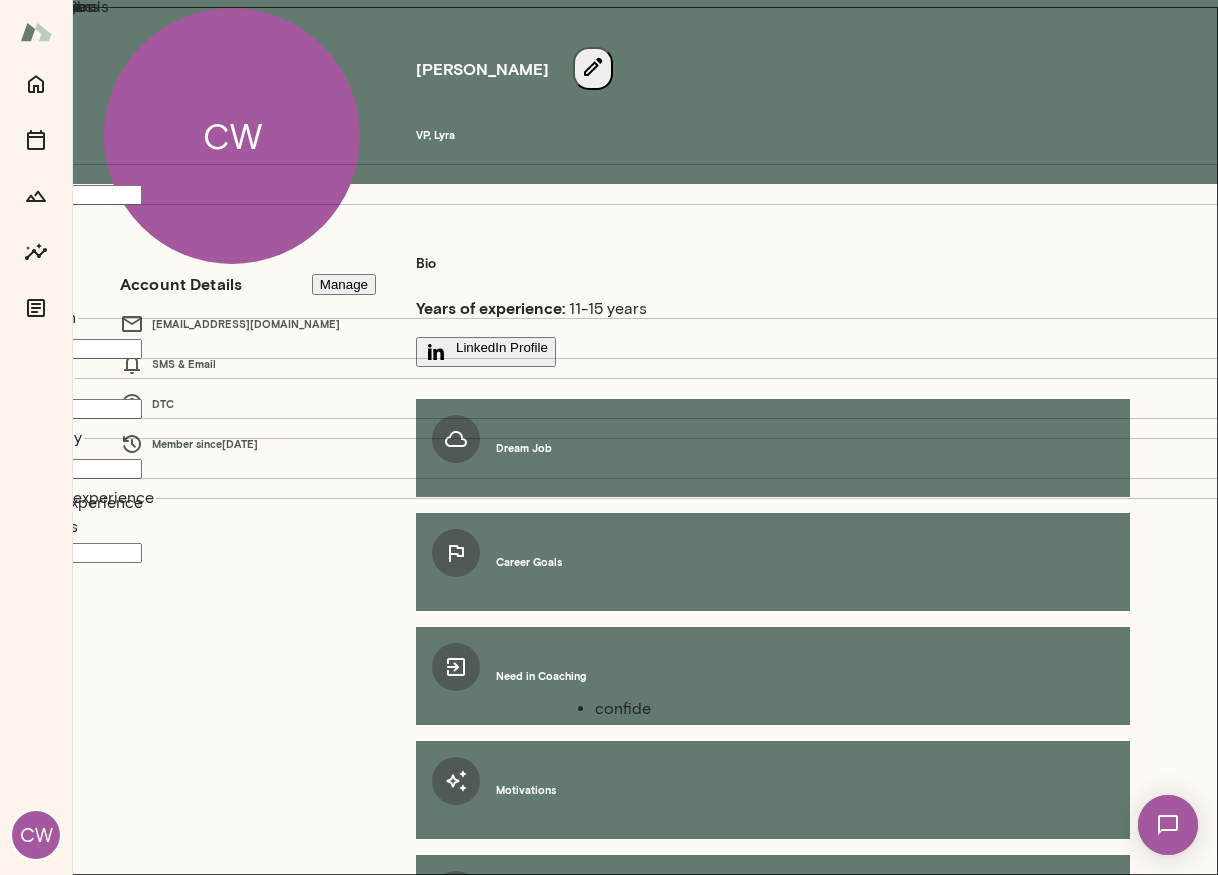 type on "**********" 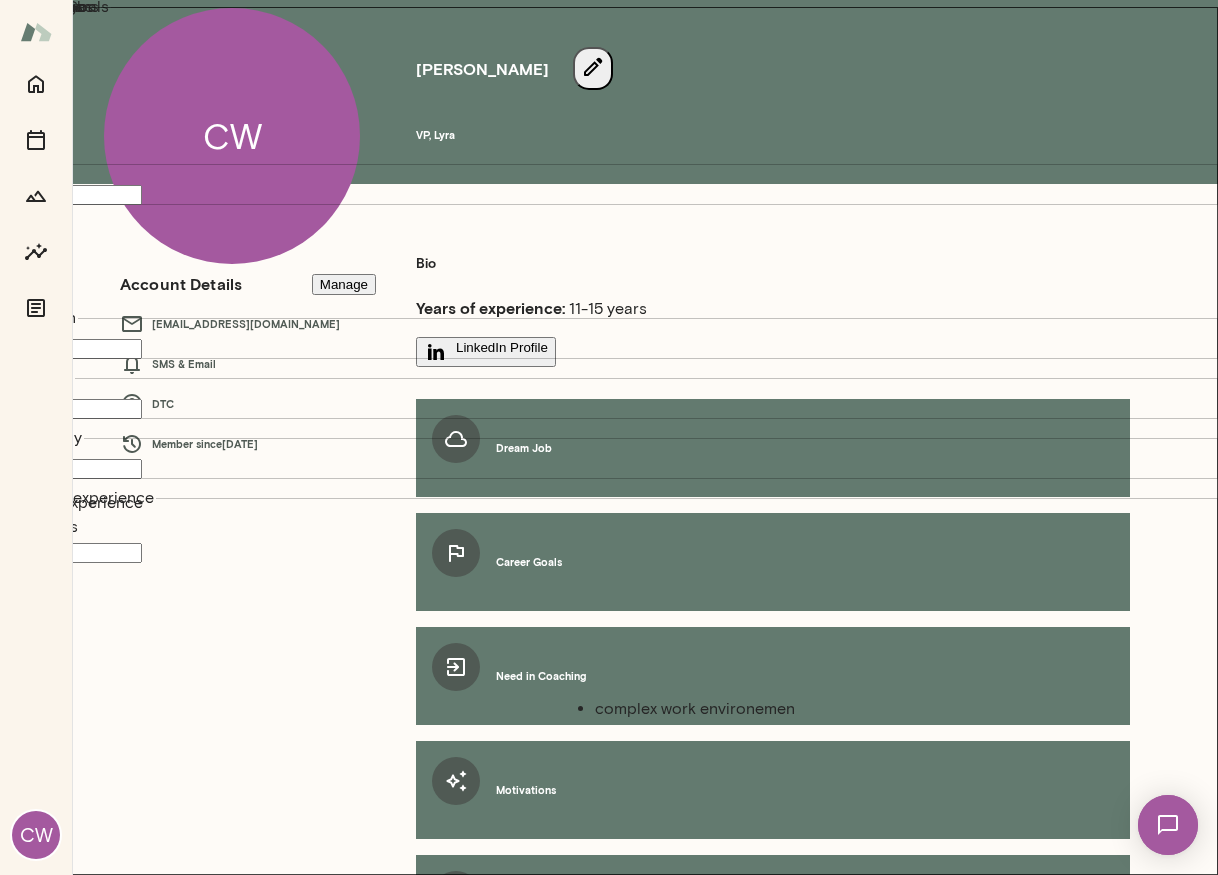 type on "**********" 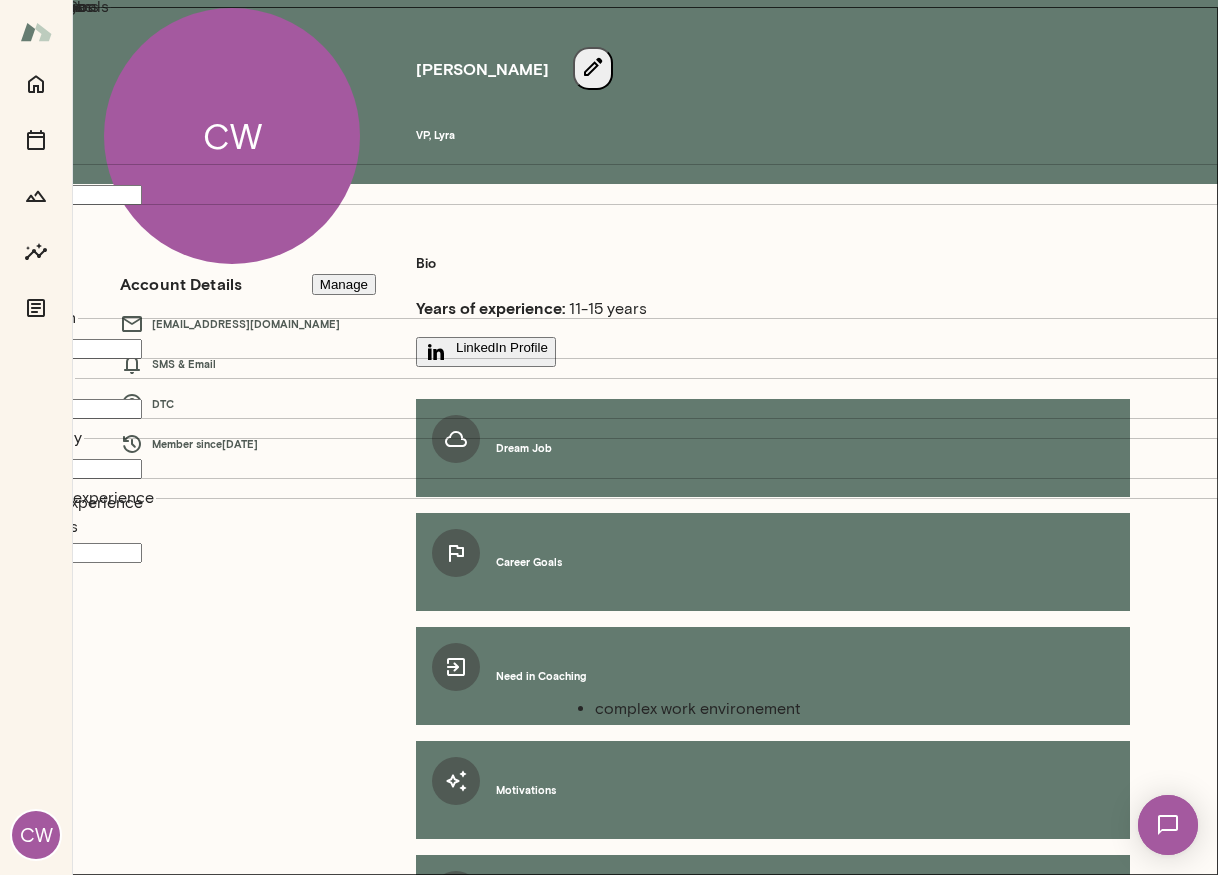 type 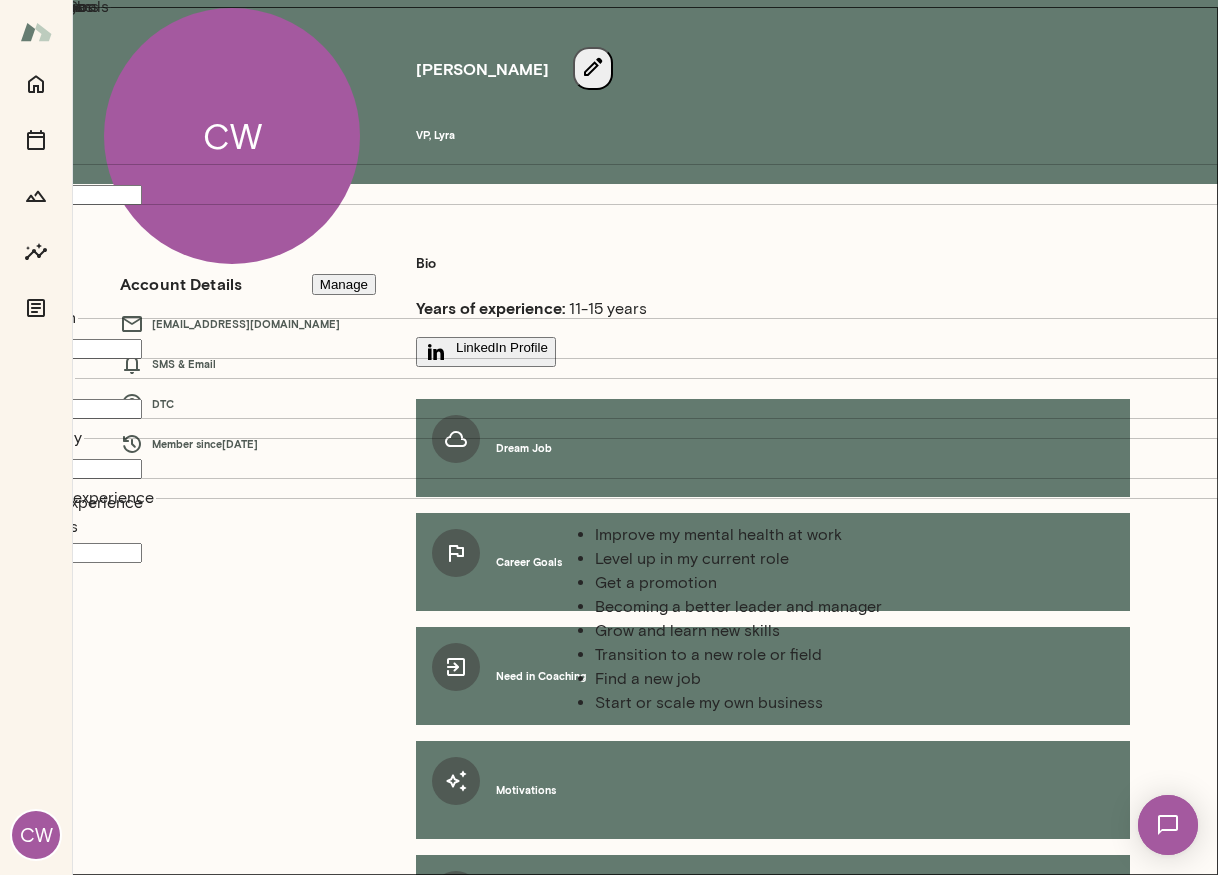 click on "Career Goals" at bounding box center (71, 3613) 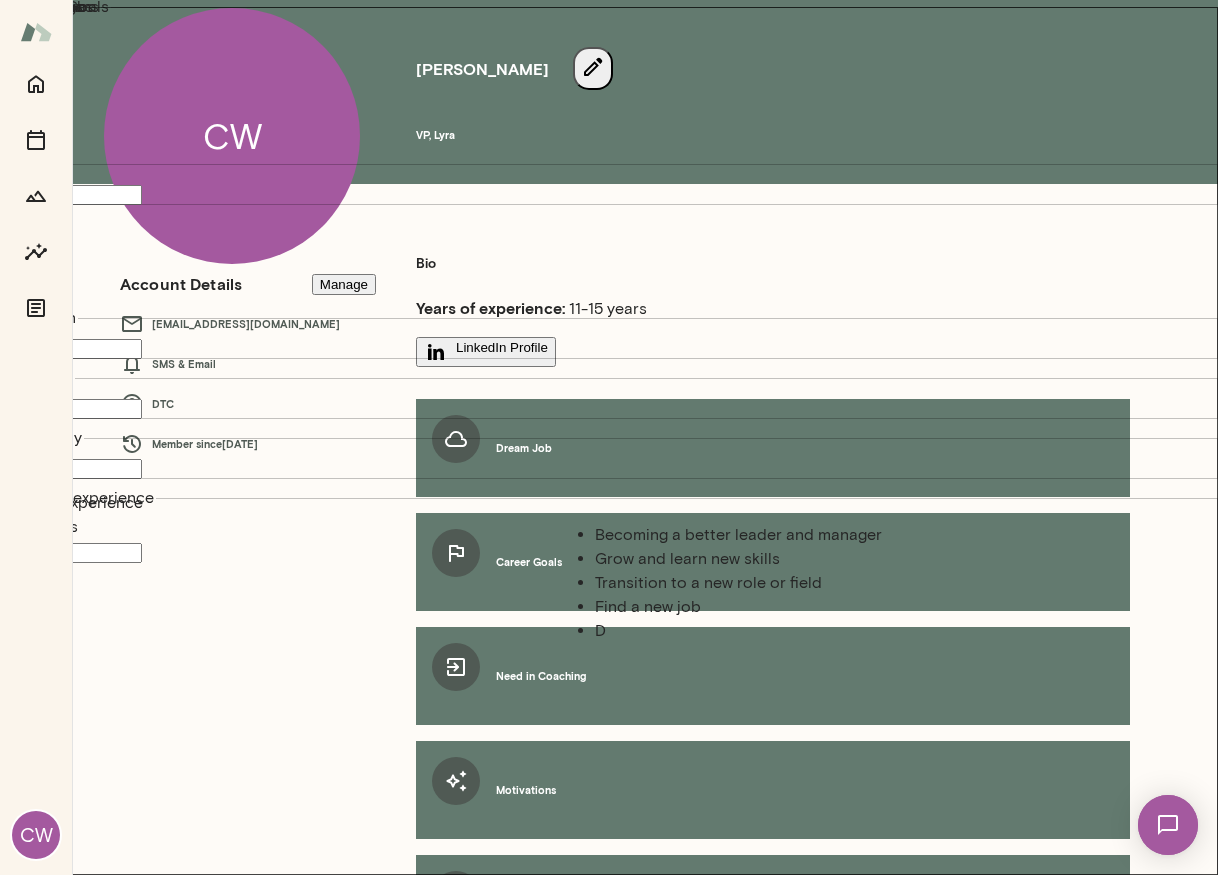 click on "Grow and learn new skills" at bounding box center (803, 559) 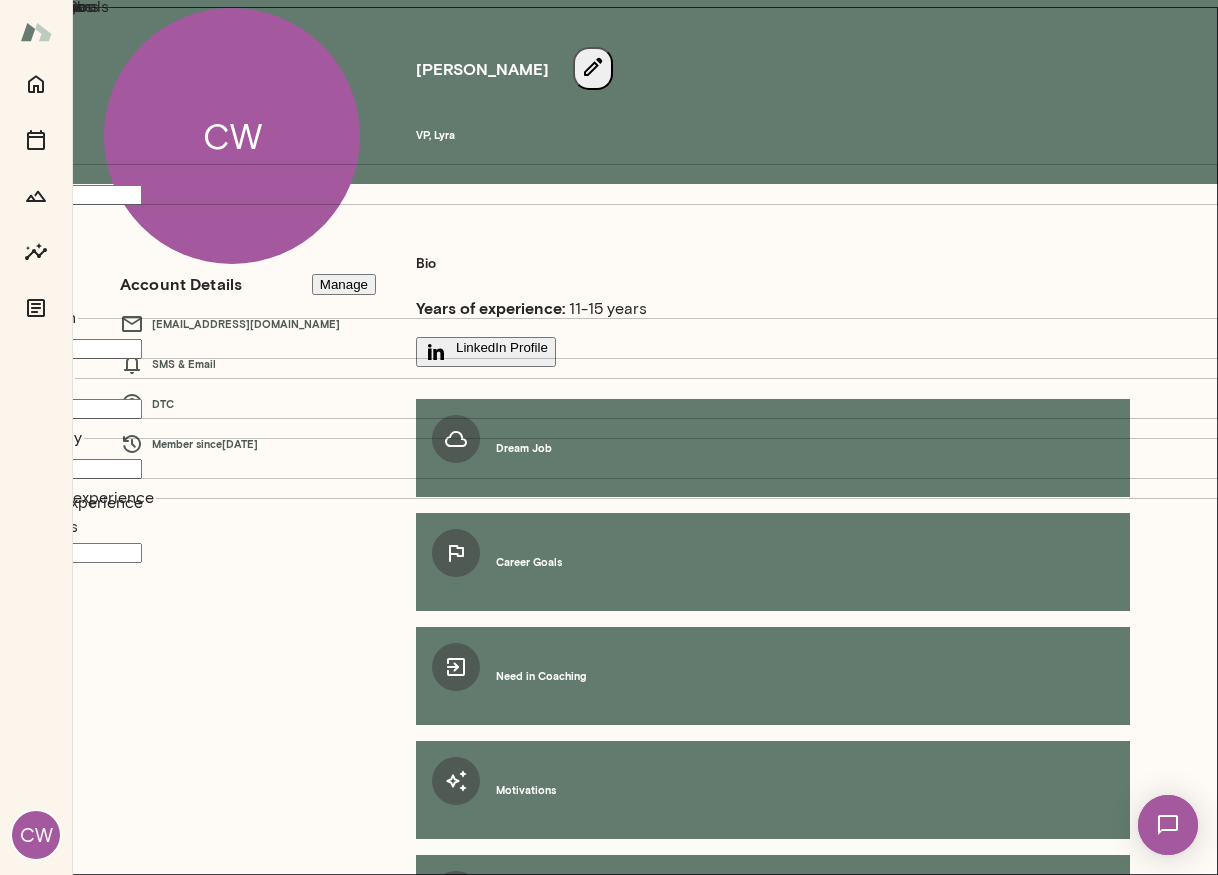 click on "Career Goals" at bounding box center [71, 3644] 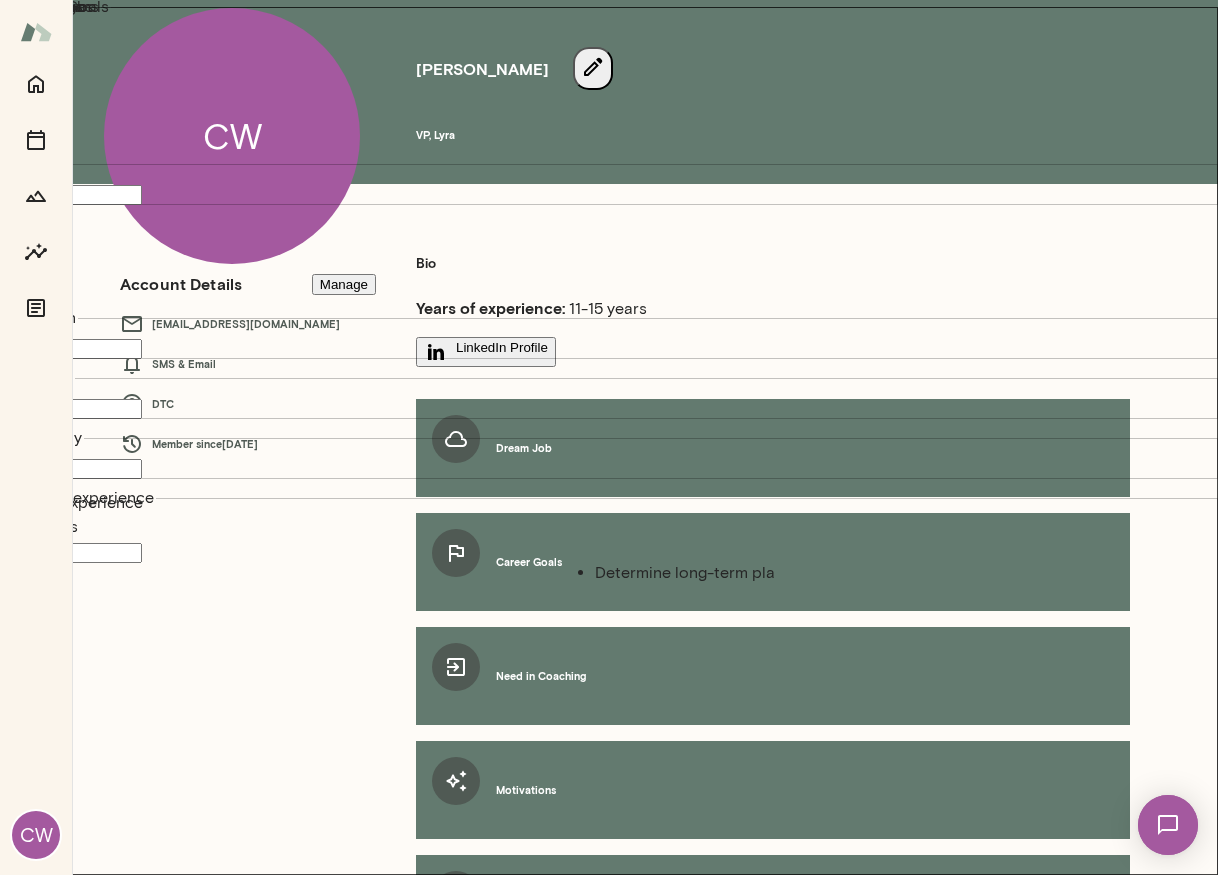 type on "**********" 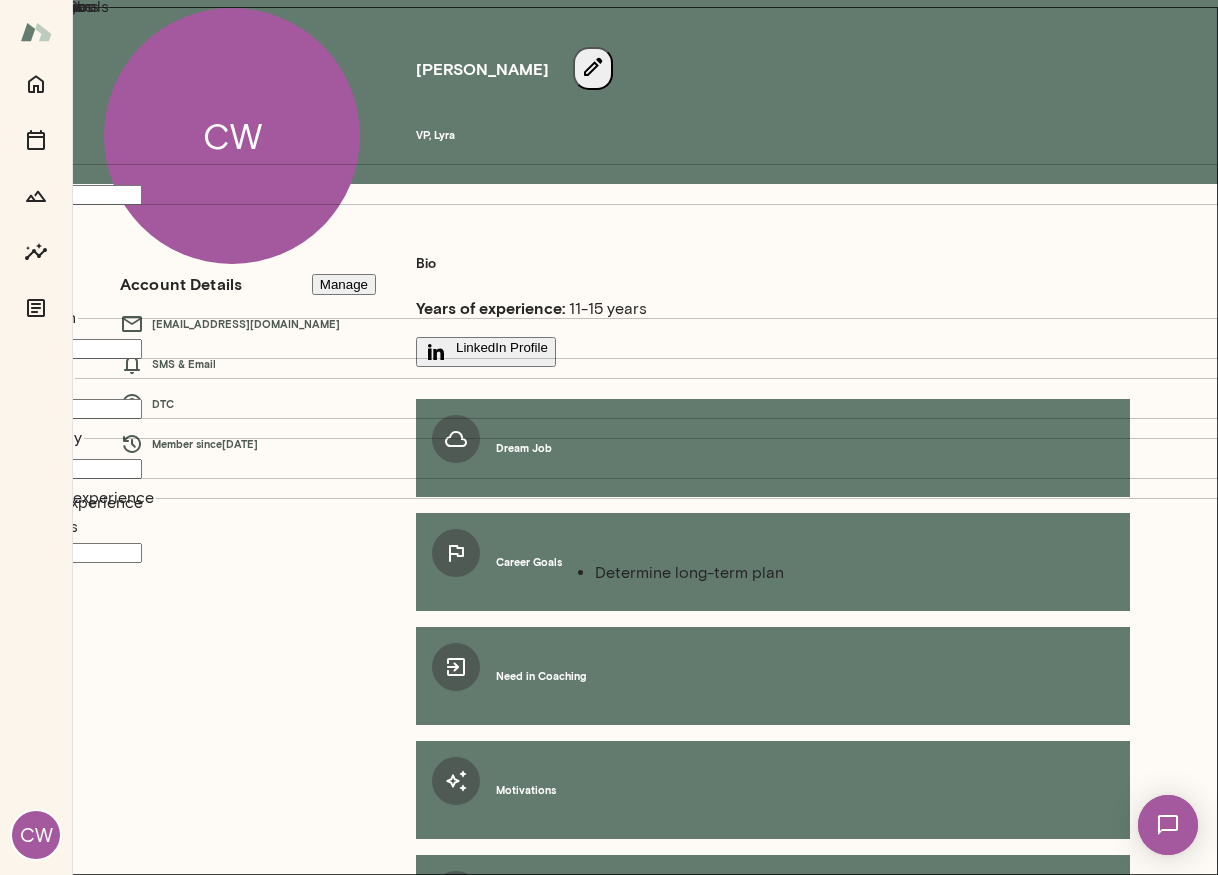 type 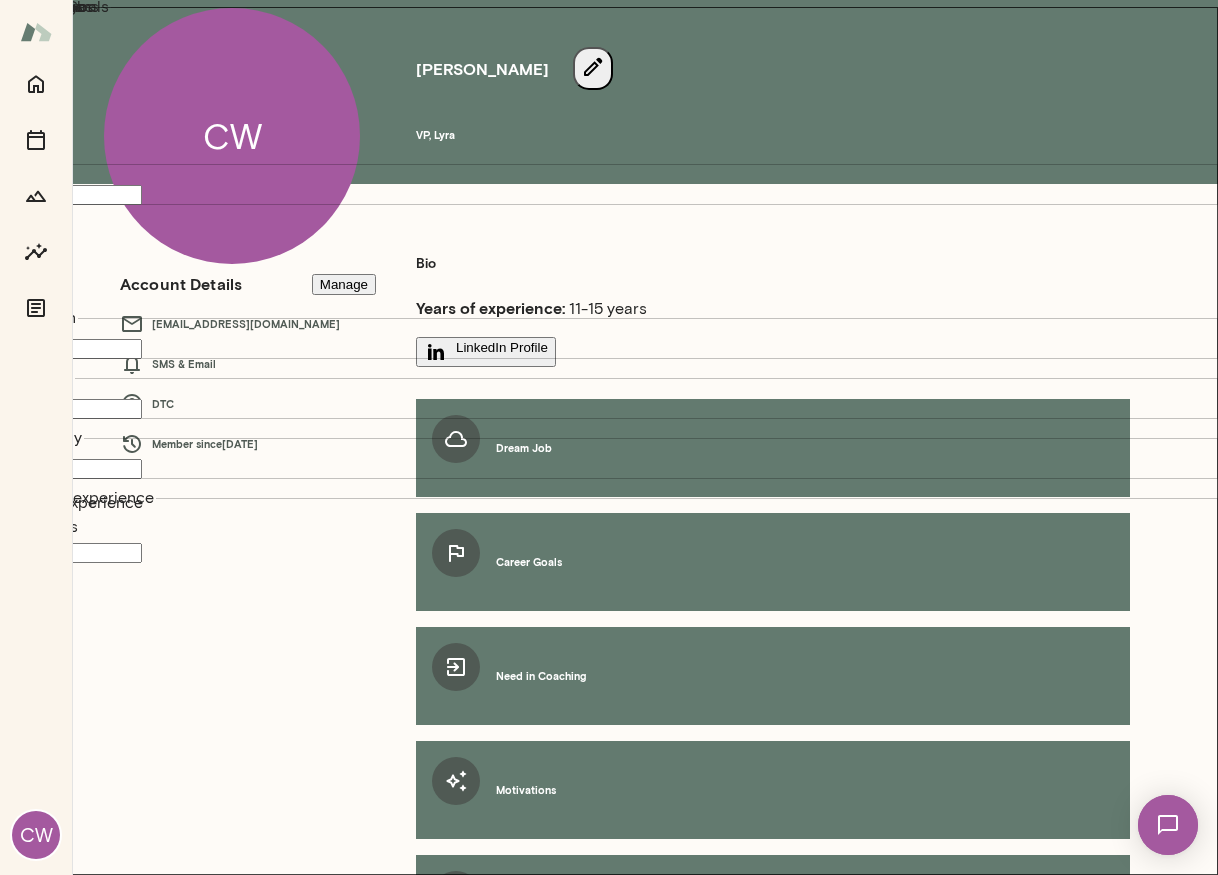 scroll, scrollTop: 606, scrollLeft: 0, axis: vertical 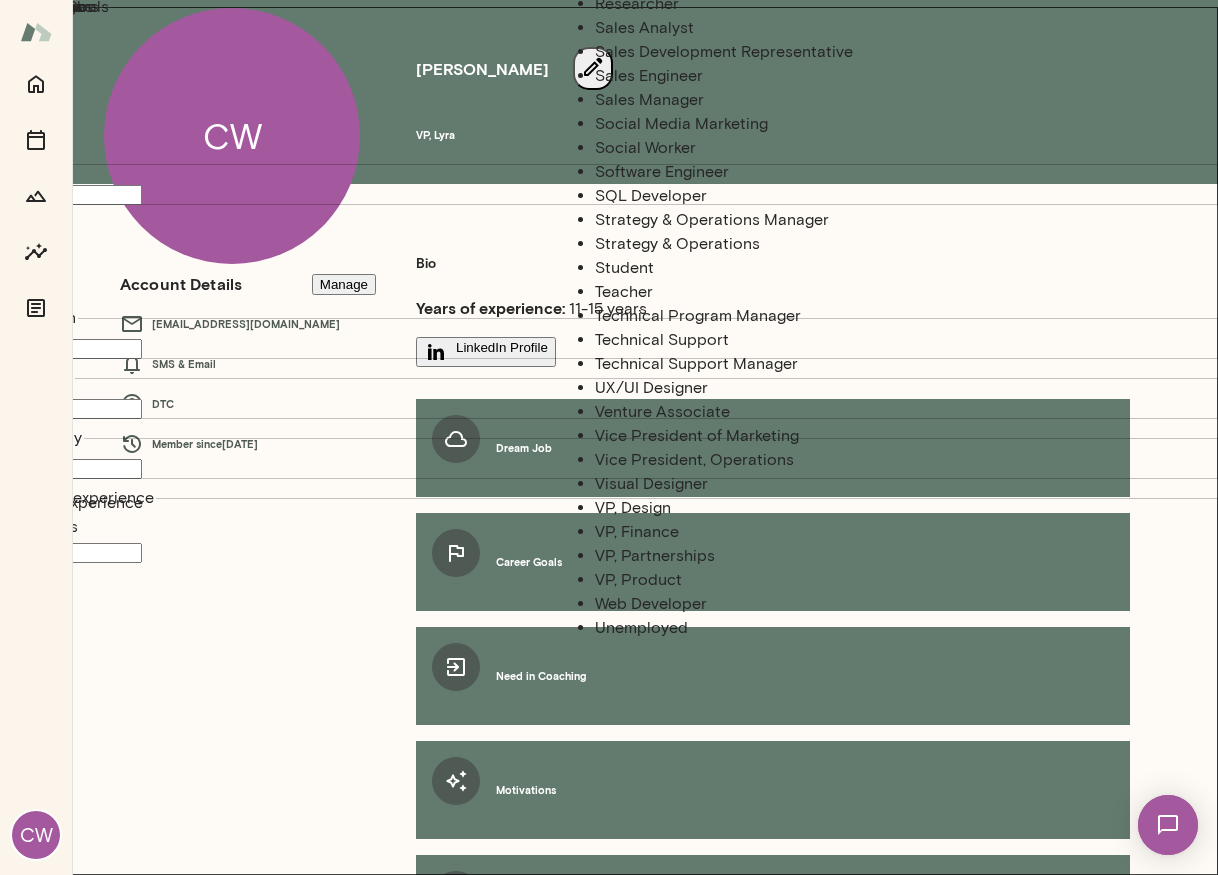 click on "**********" at bounding box center [609, 2104] 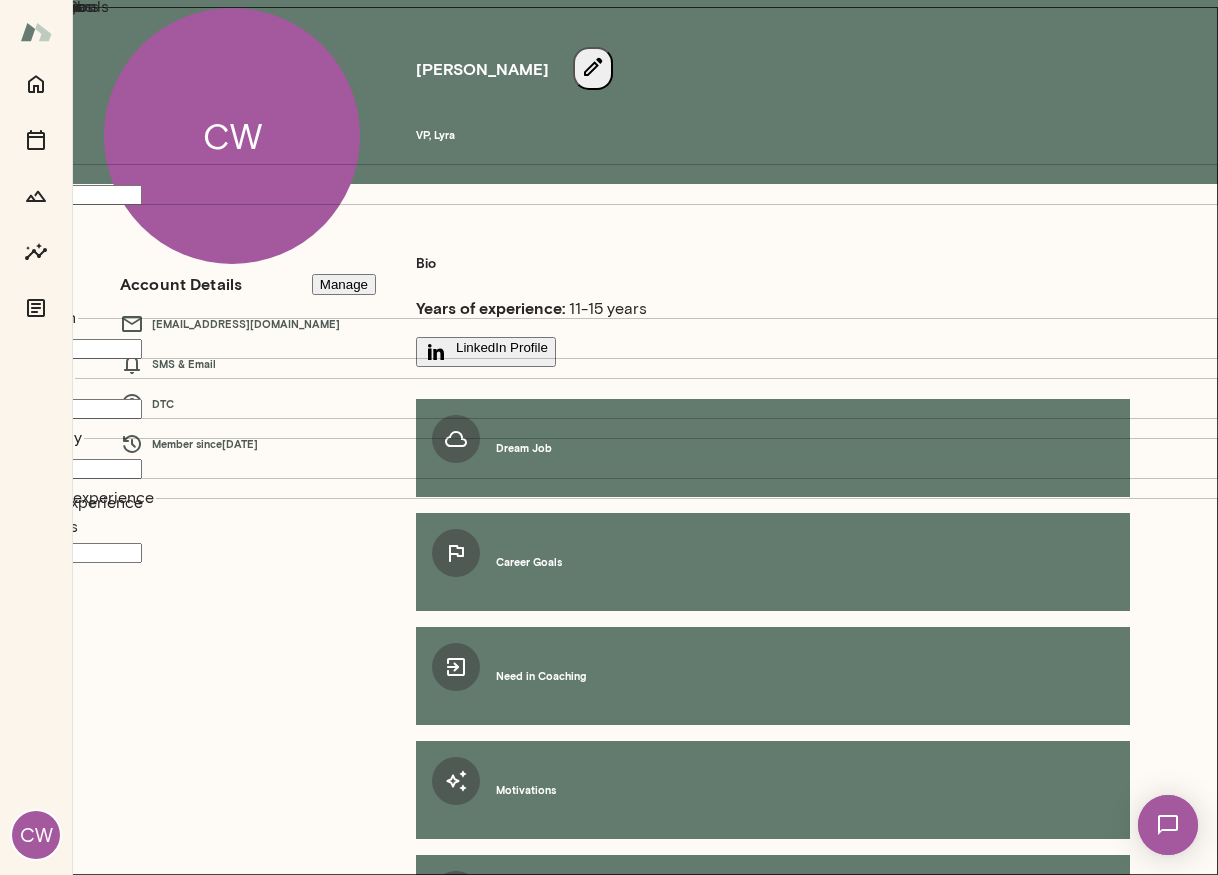 drag, startPoint x: 768, startPoint y: 529, endPoint x: 971, endPoint y: 805, distance: 342.61493 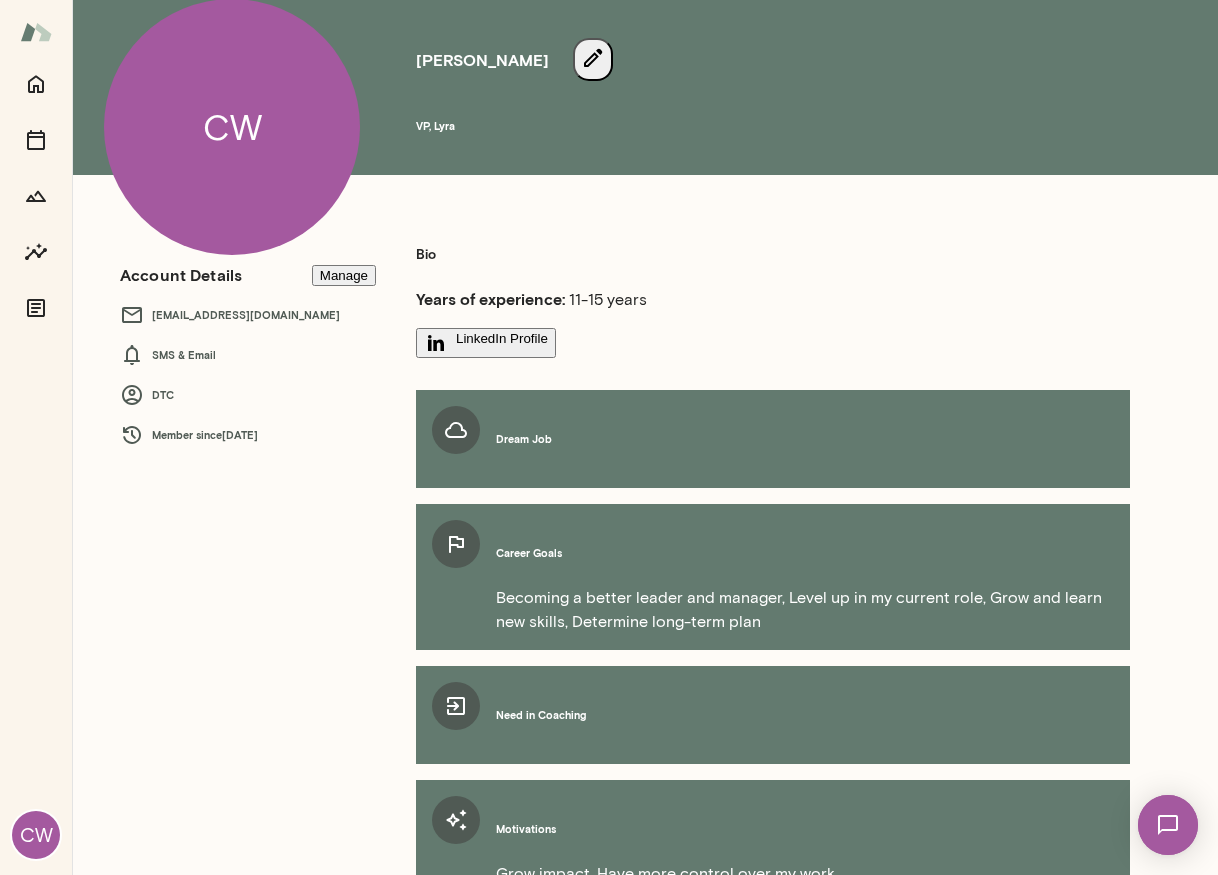 scroll, scrollTop: 80, scrollLeft: 0, axis: vertical 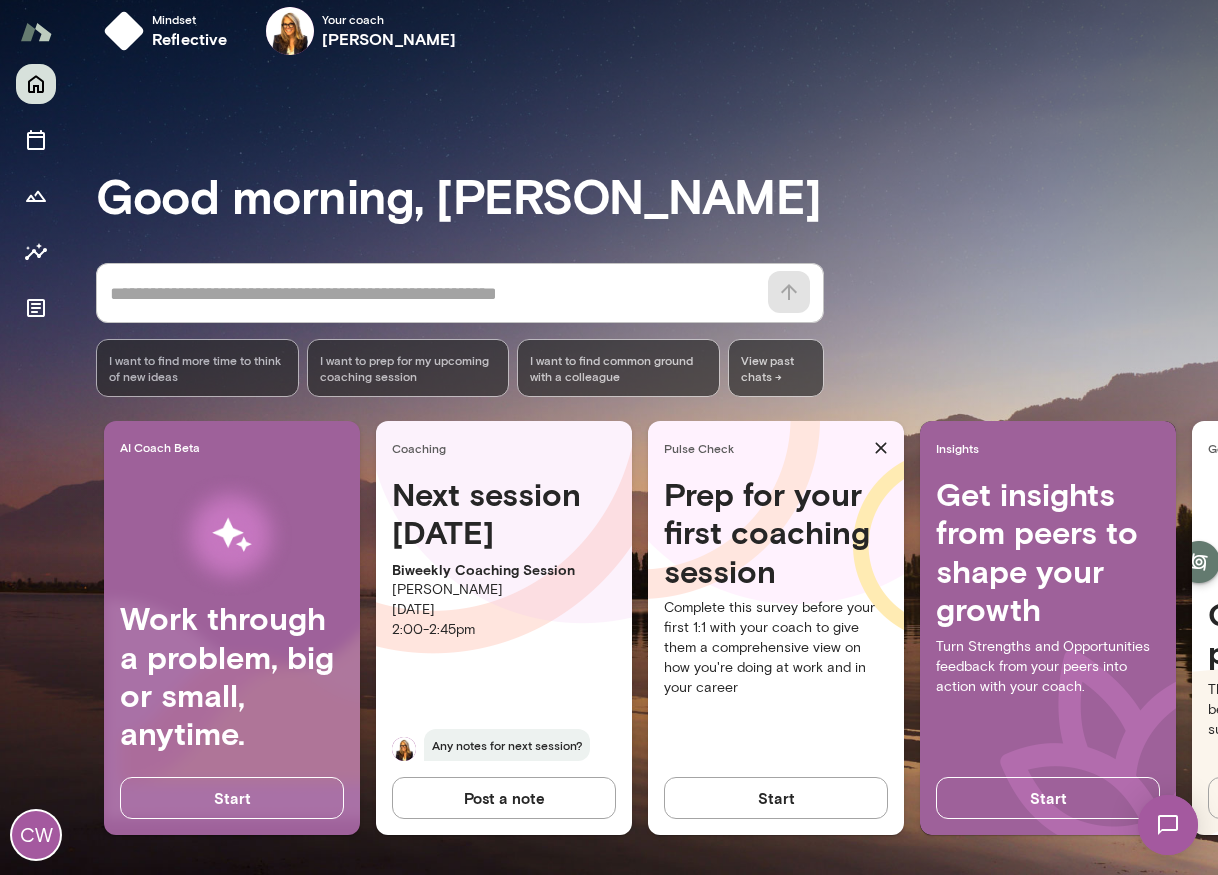 click on "Biweekly Coaching Session" at bounding box center (504, 570) 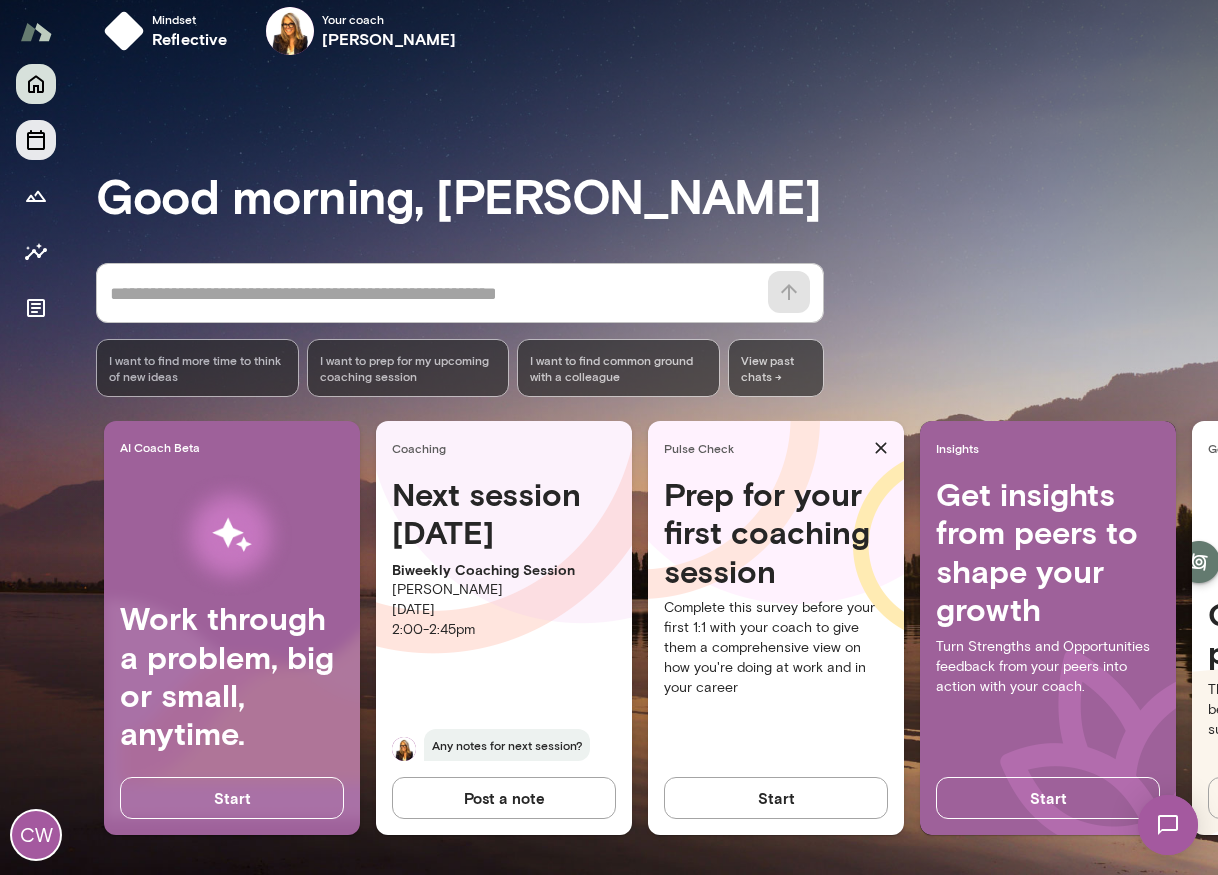 click 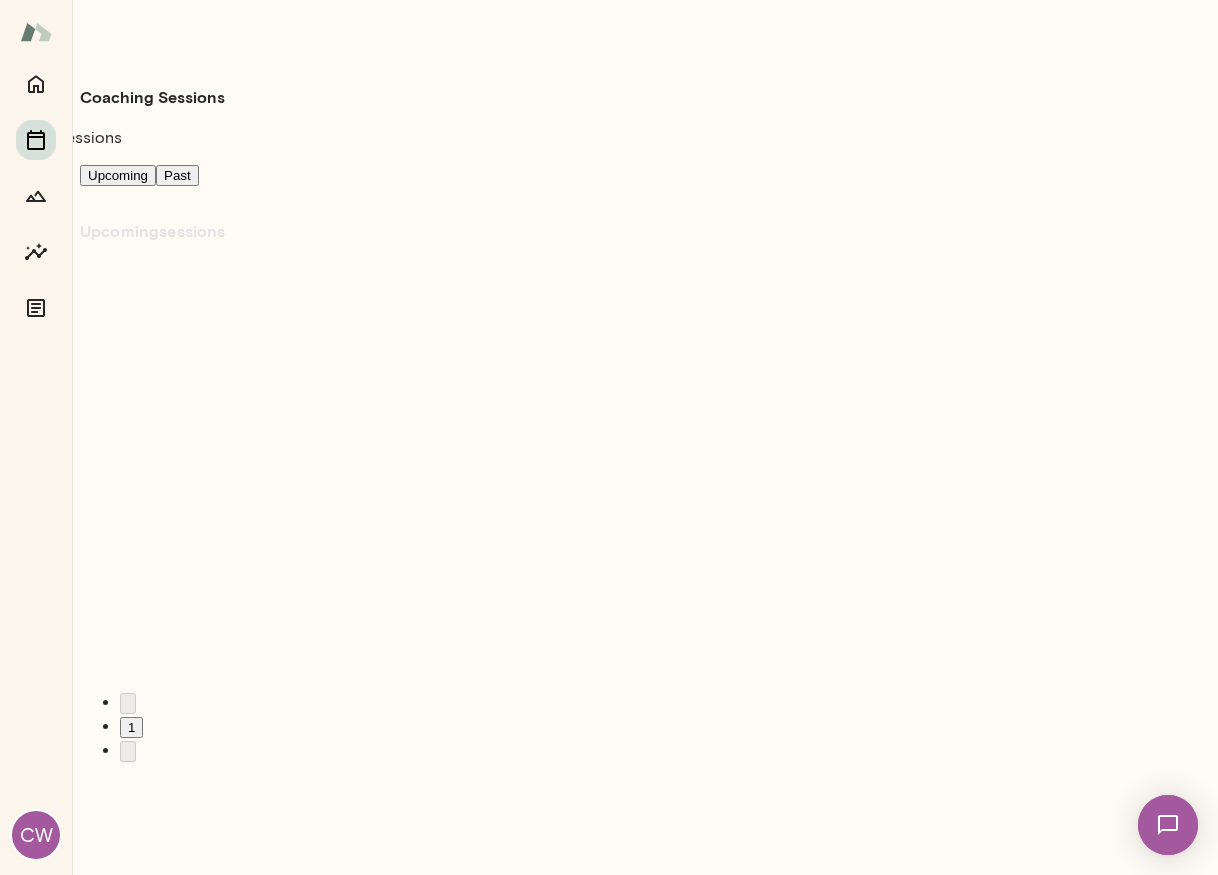scroll, scrollTop: 0, scrollLeft: 0, axis: both 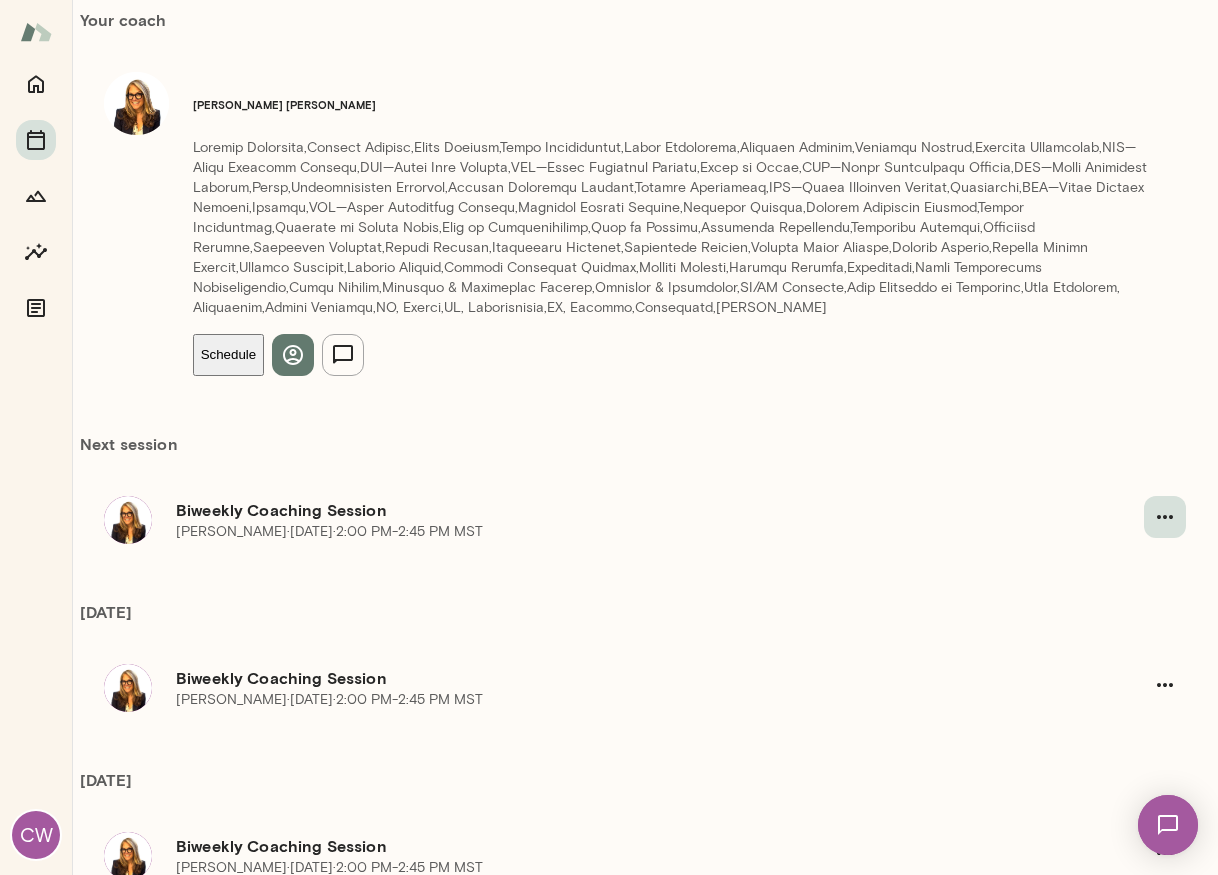 click at bounding box center [1165, 517] 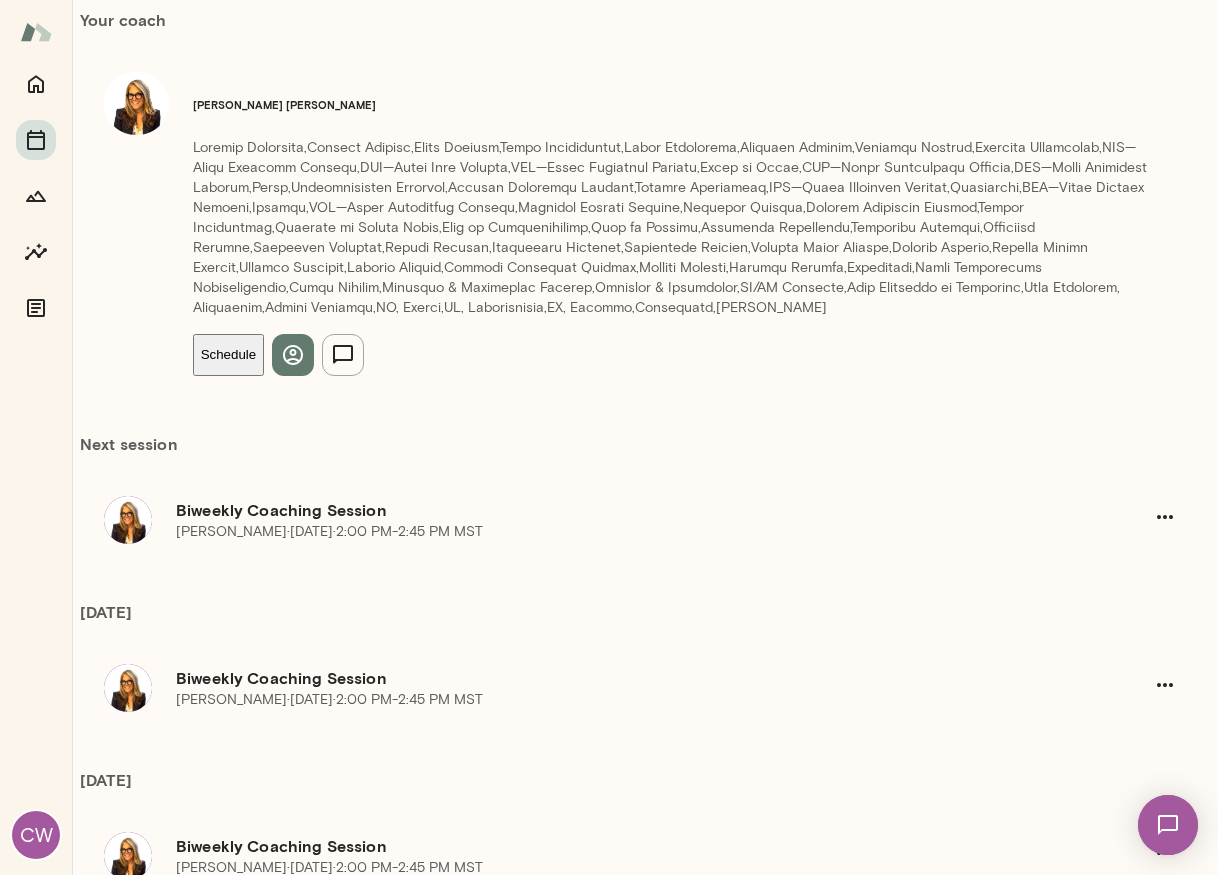 click at bounding box center [609, 16] 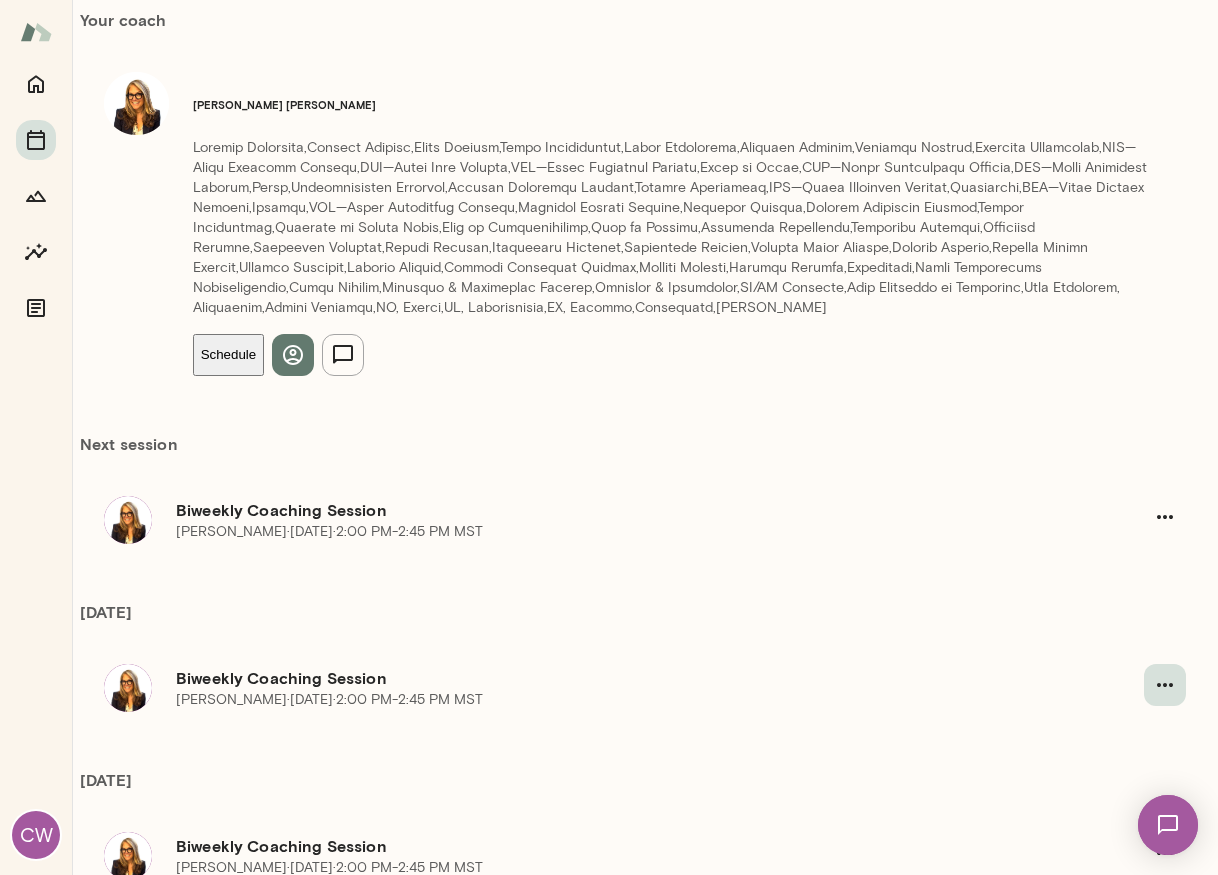 click at bounding box center (1165, 685) 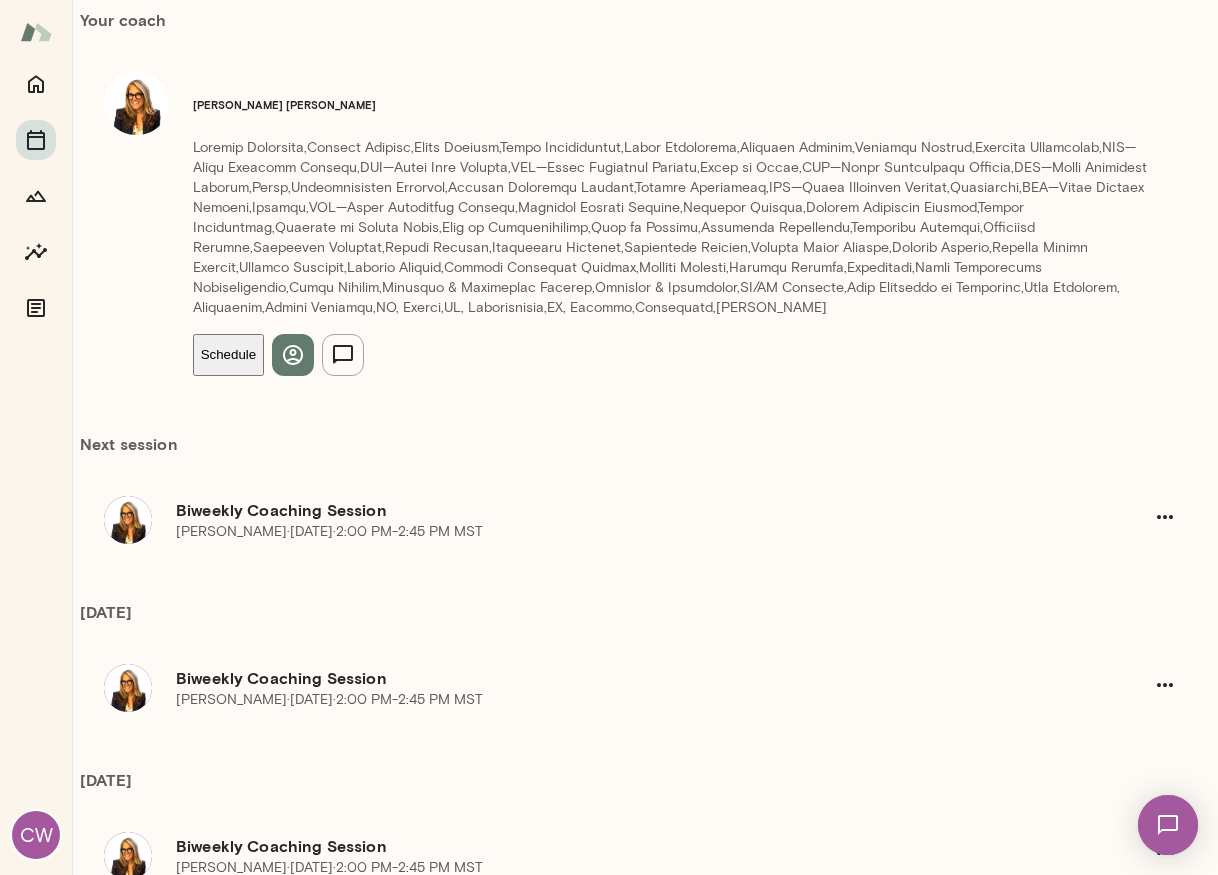 click on "Cancel" at bounding box center (66, 113) 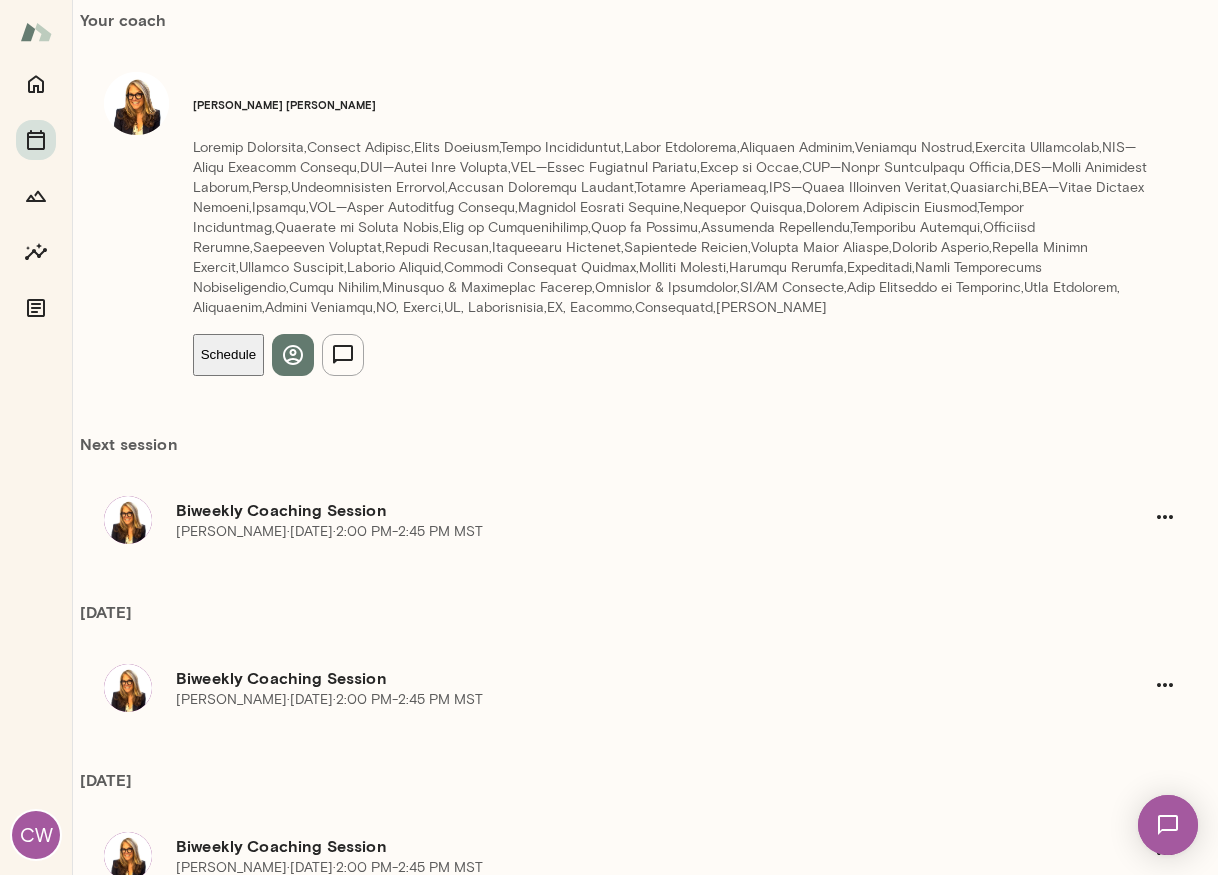 scroll, scrollTop: 318, scrollLeft: 0, axis: vertical 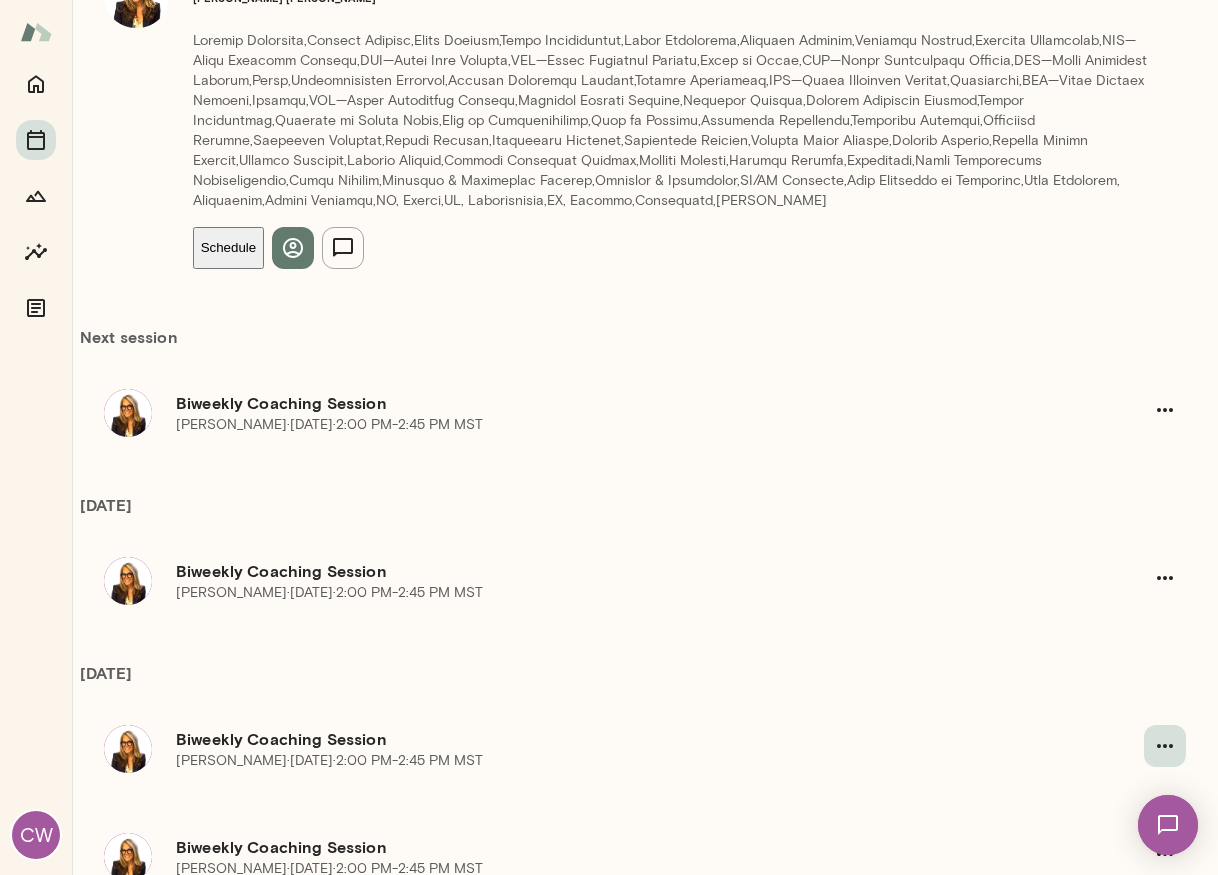 click on "Cancel your Bi-Weekly coaching session  with Melissa Lemberg Every other   Tuesday 2:00 PM  - 2:45 PM Only this session All remaining sessions Cancel Continue" at bounding box center (609, 2586) 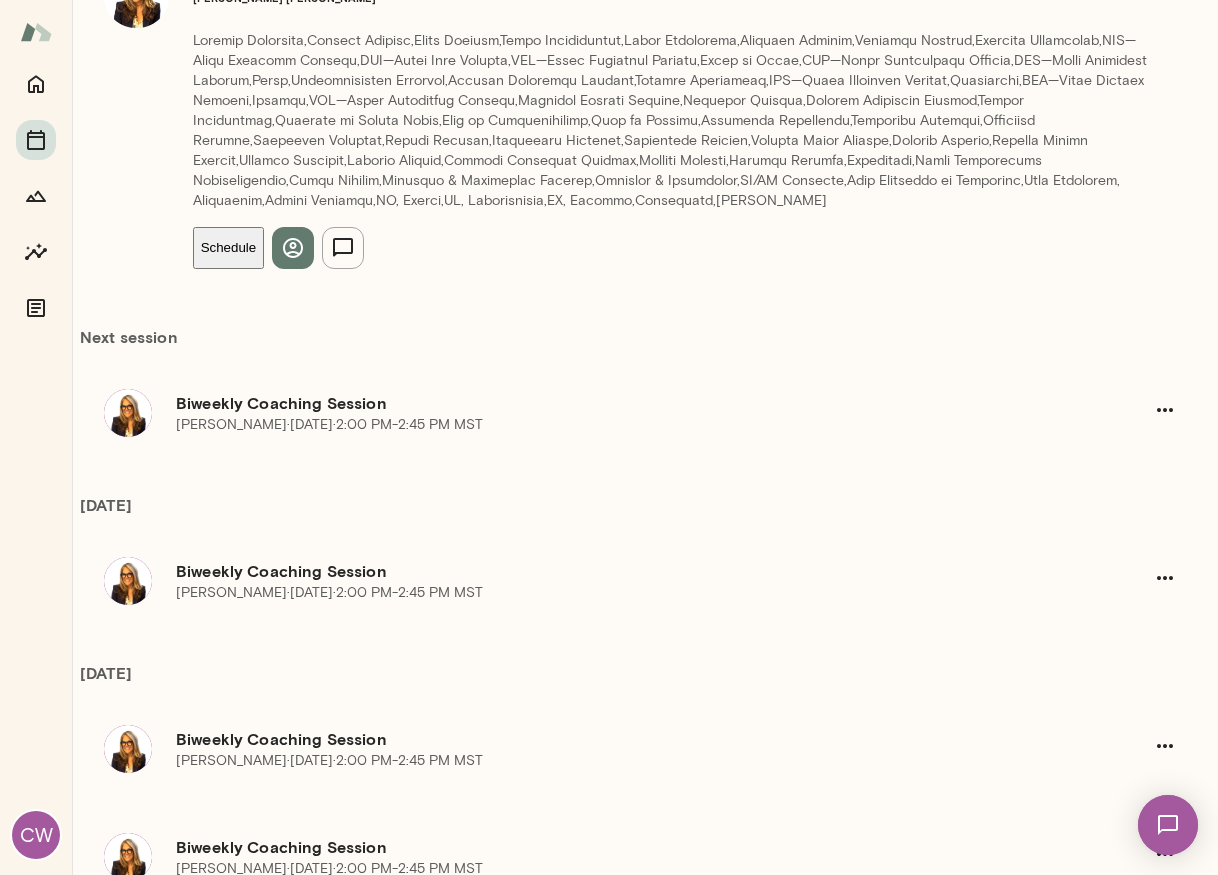 click on "Continue" at bounding box center (92, 5138) 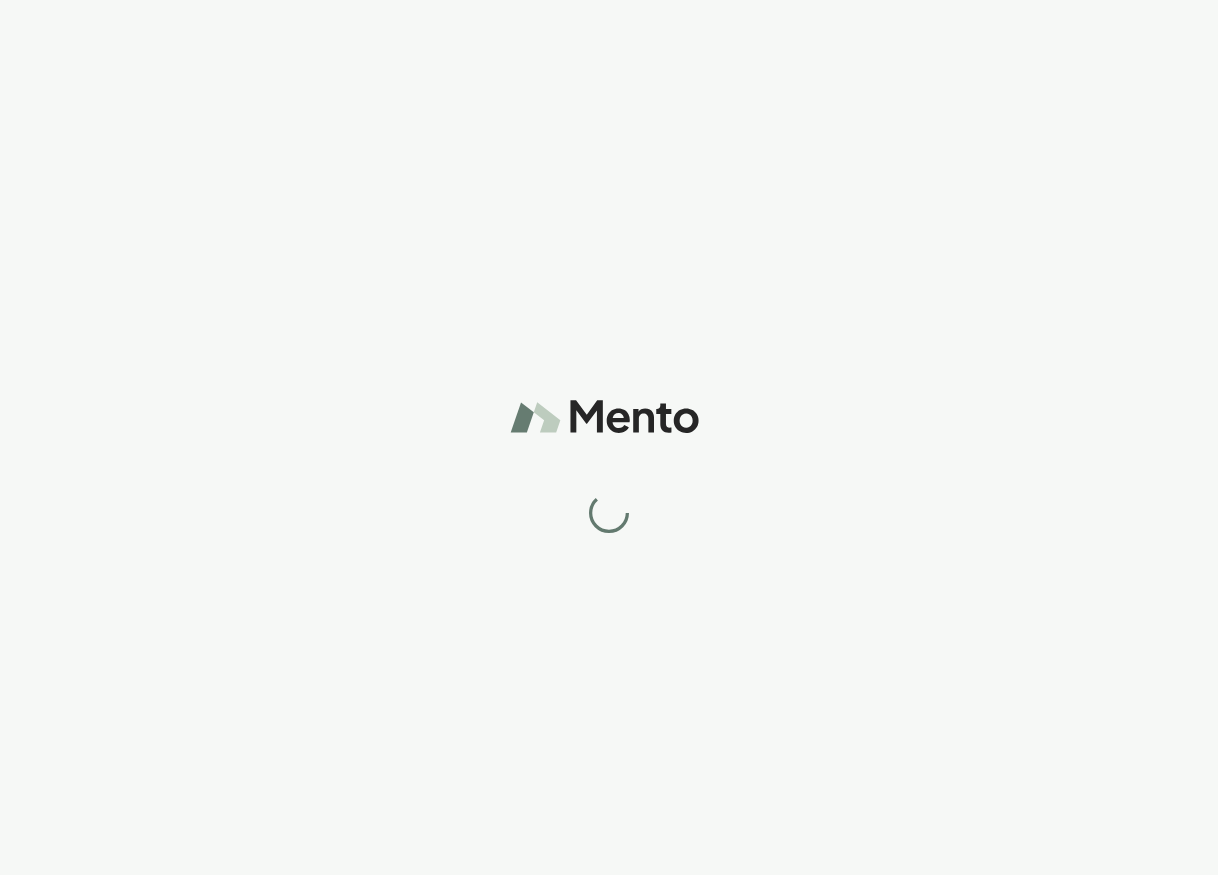 scroll, scrollTop: 0, scrollLeft: 0, axis: both 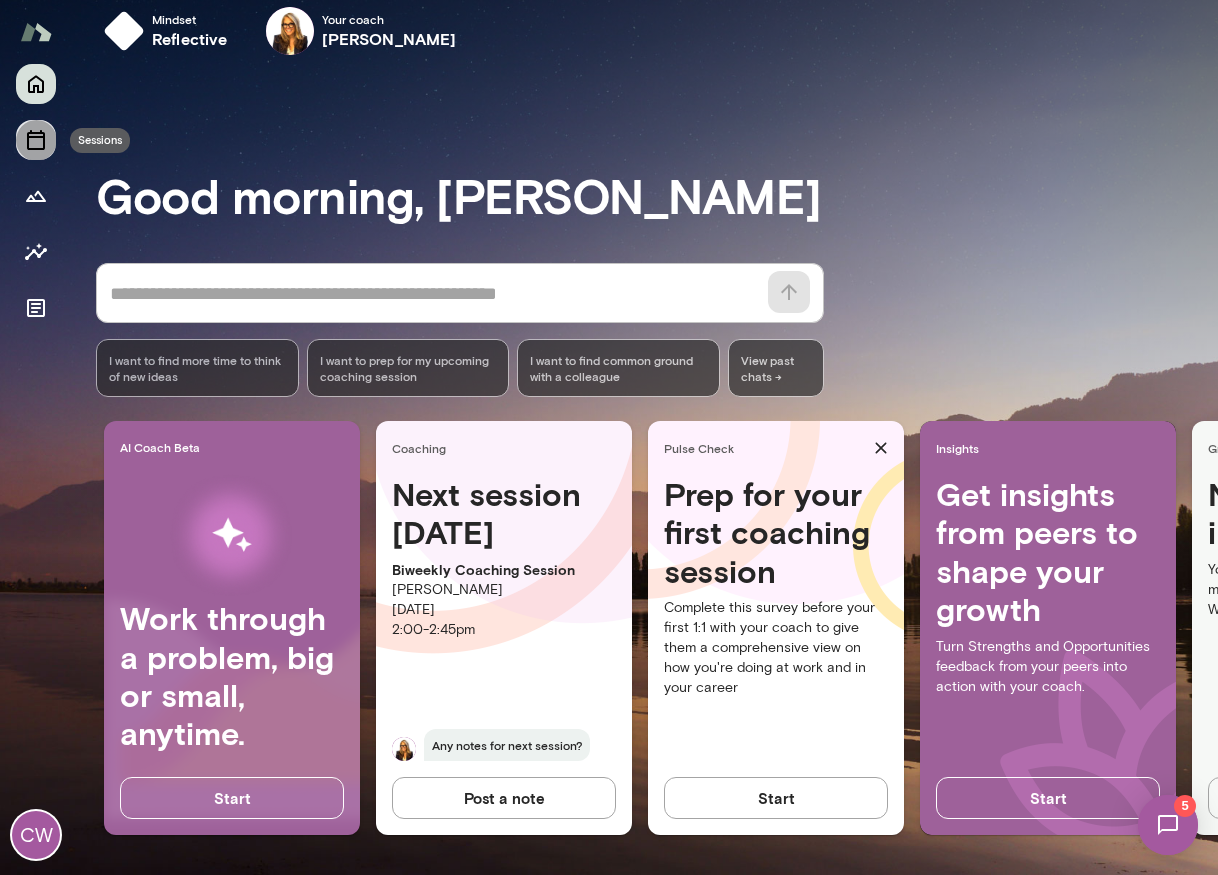 click 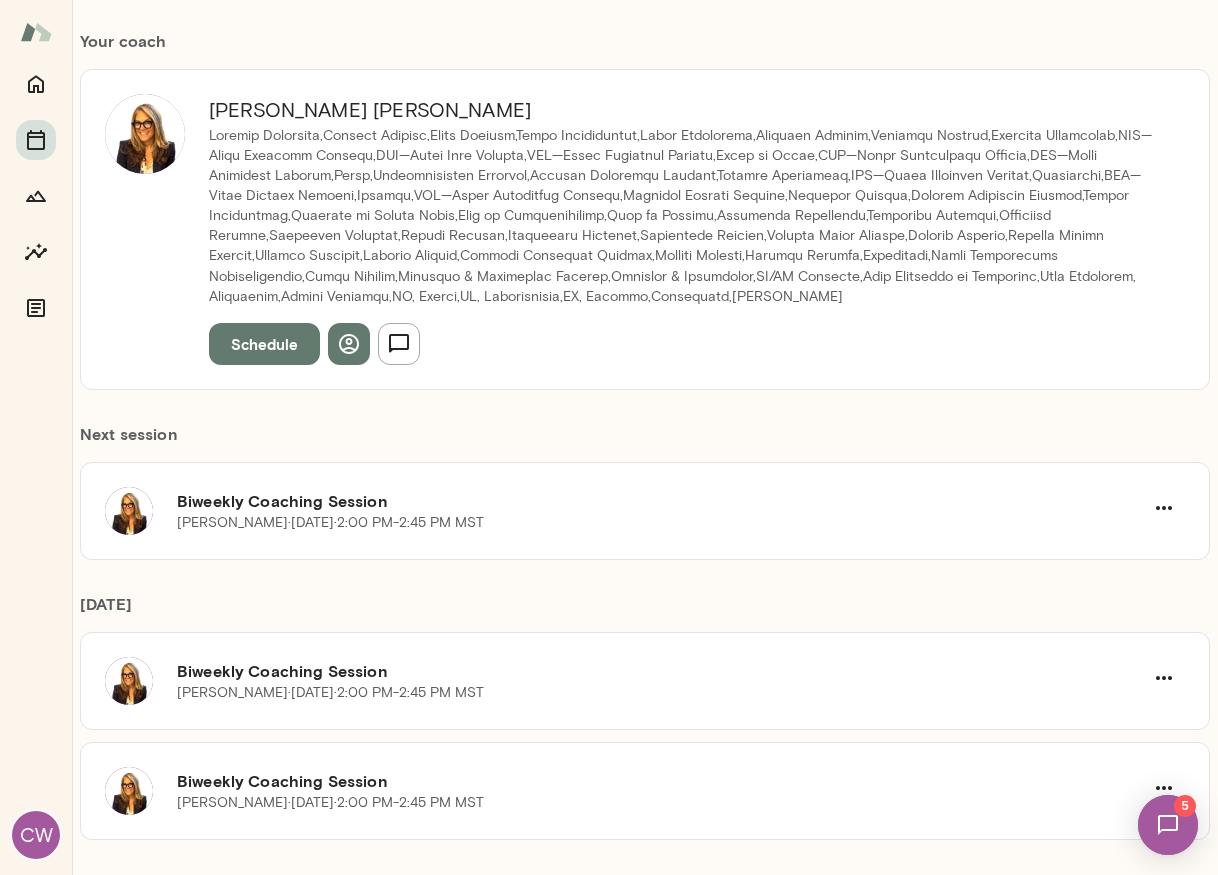 scroll, scrollTop: 194, scrollLeft: 0, axis: vertical 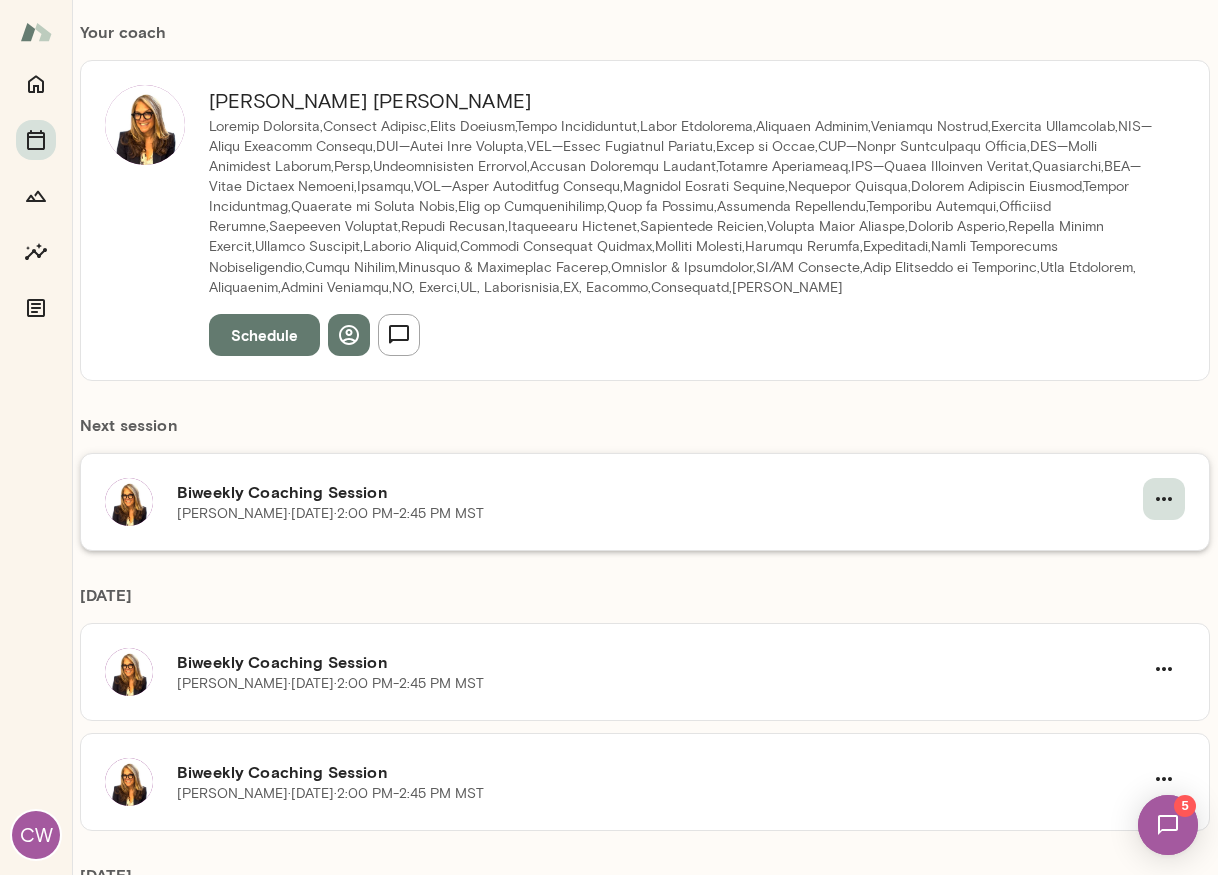 click 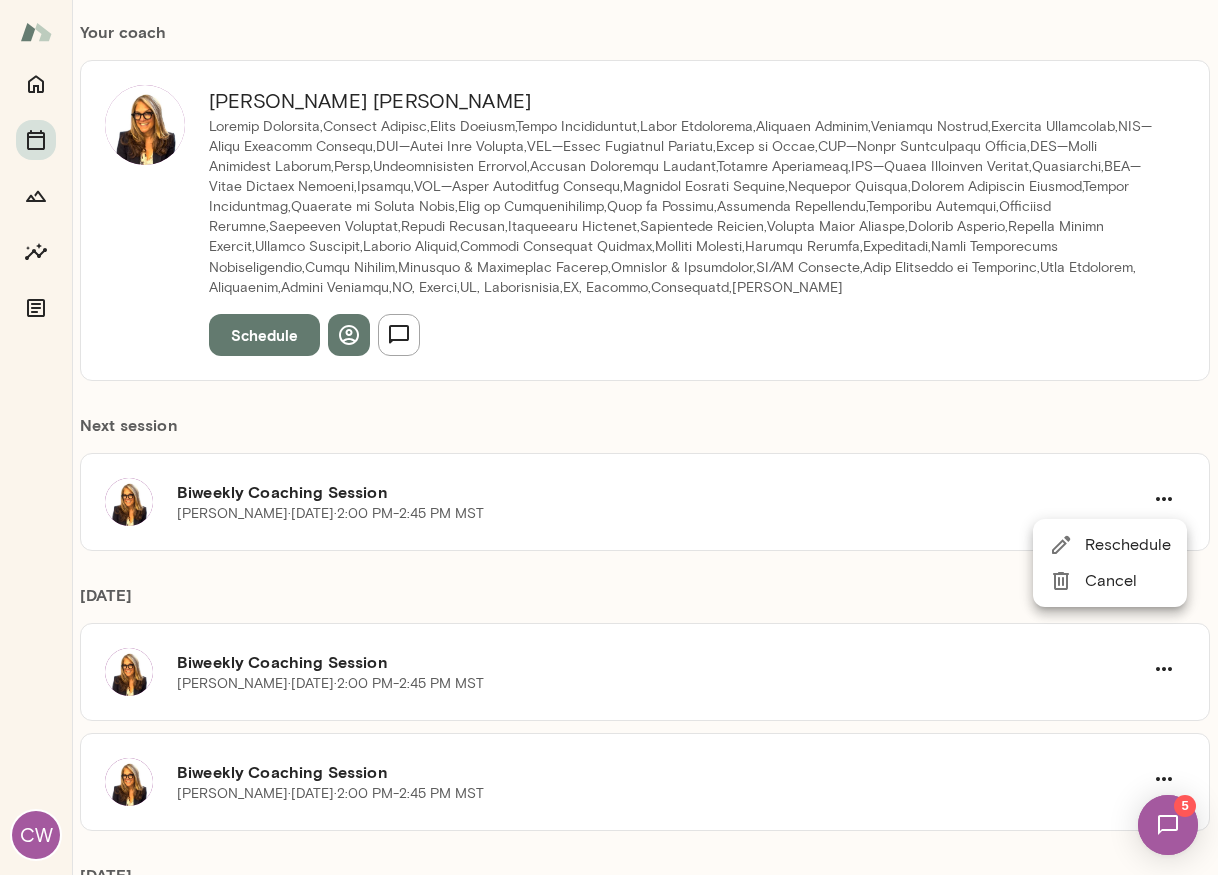 click on "Cancel" at bounding box center (1128, 581) 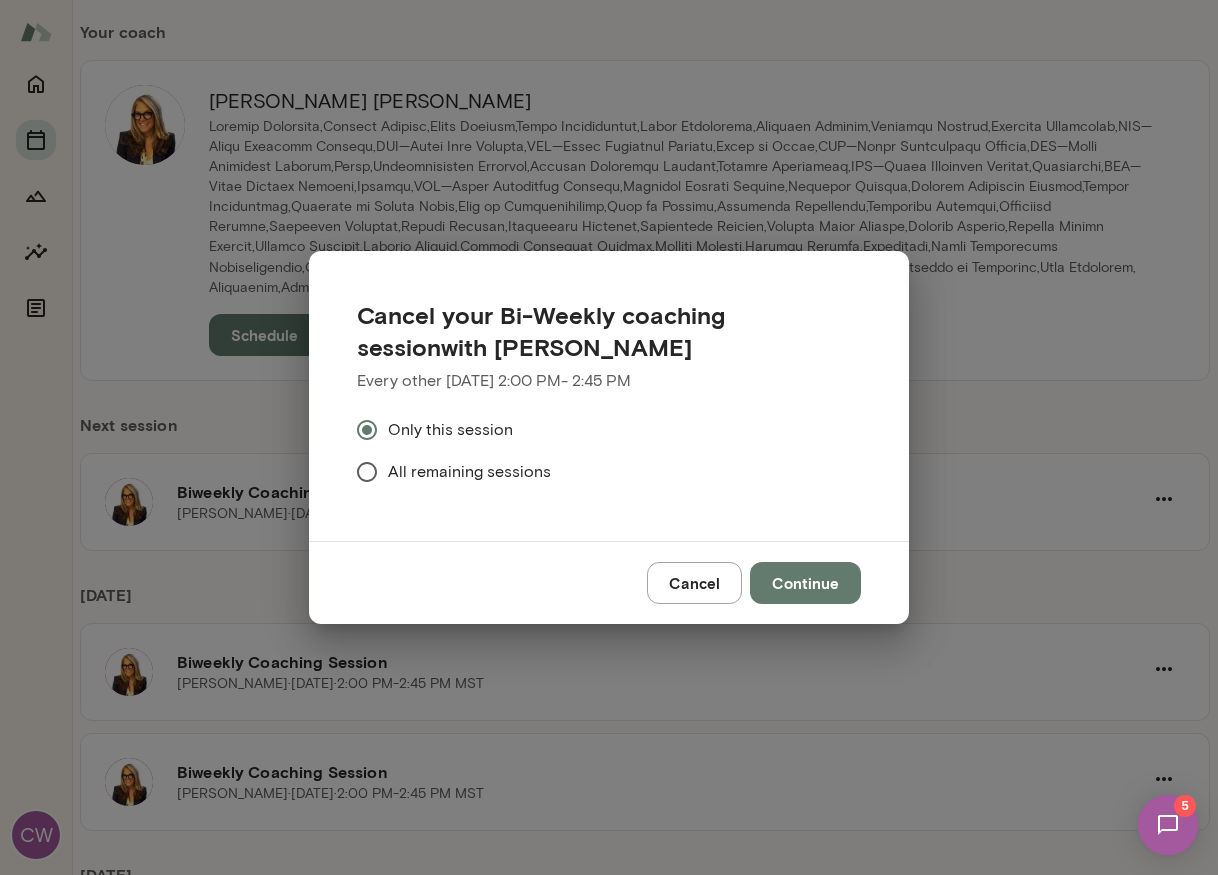 click on "All remaining sessions" at bounding box center [595, 472] 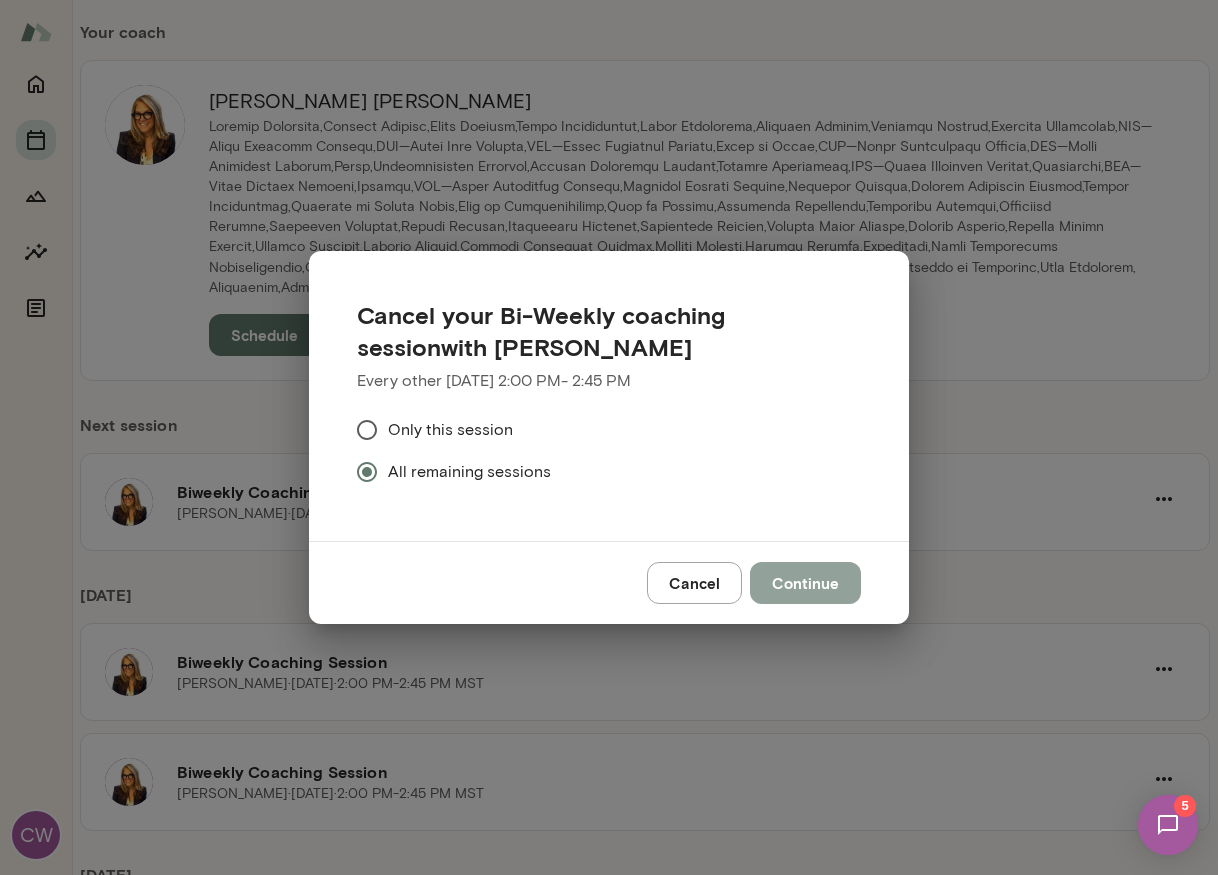 click on "Continue" at bounding box center [805, 583] 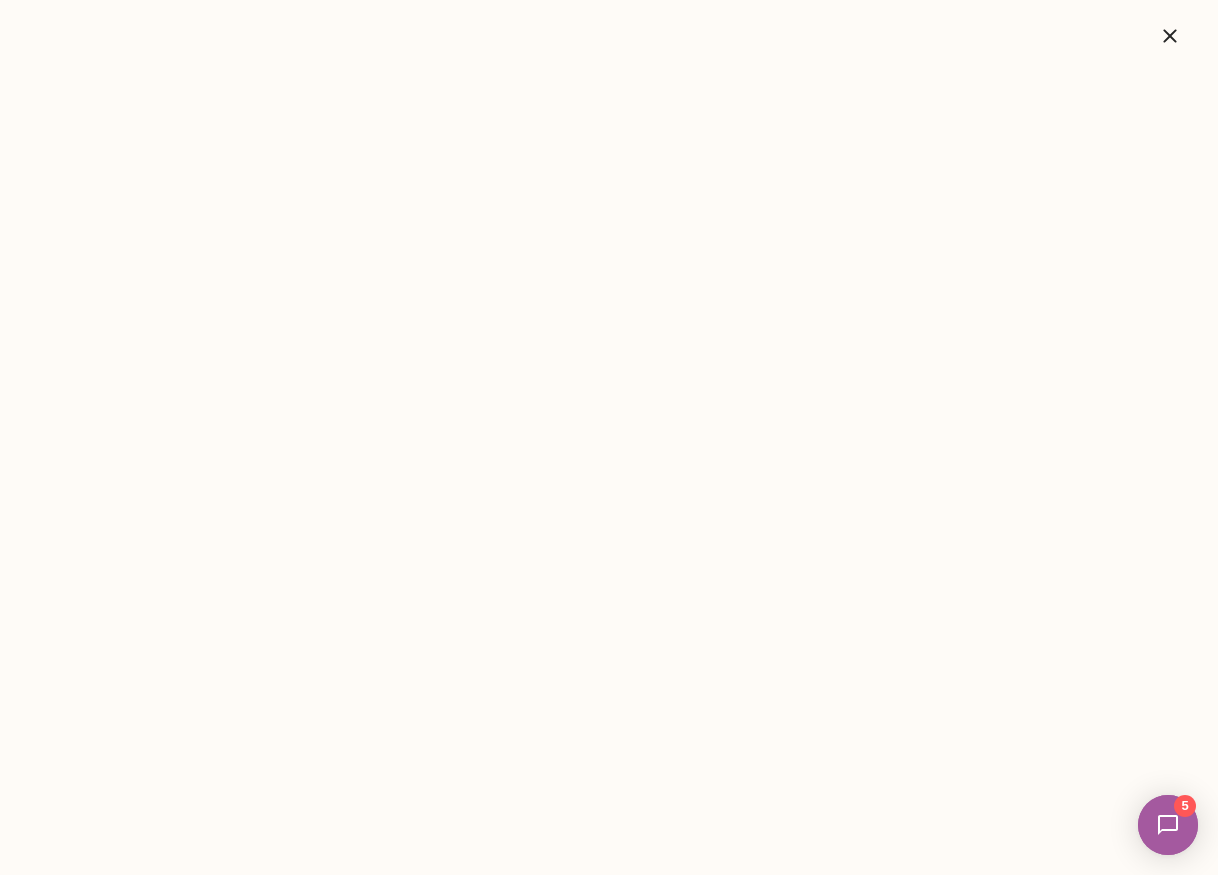 click at bounding box center (1168, 825) 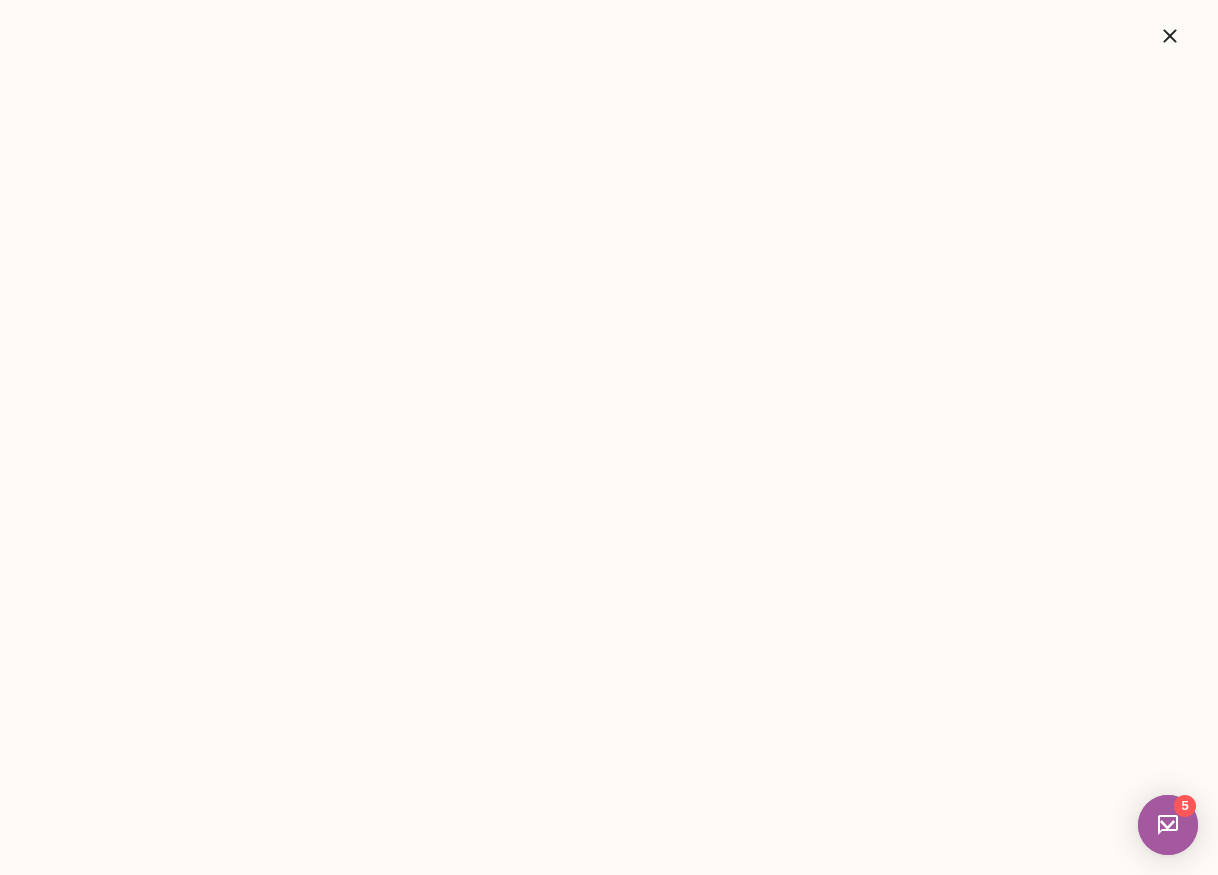 scroll, scrollTop: 0, scrollLeft: 0, axis: both 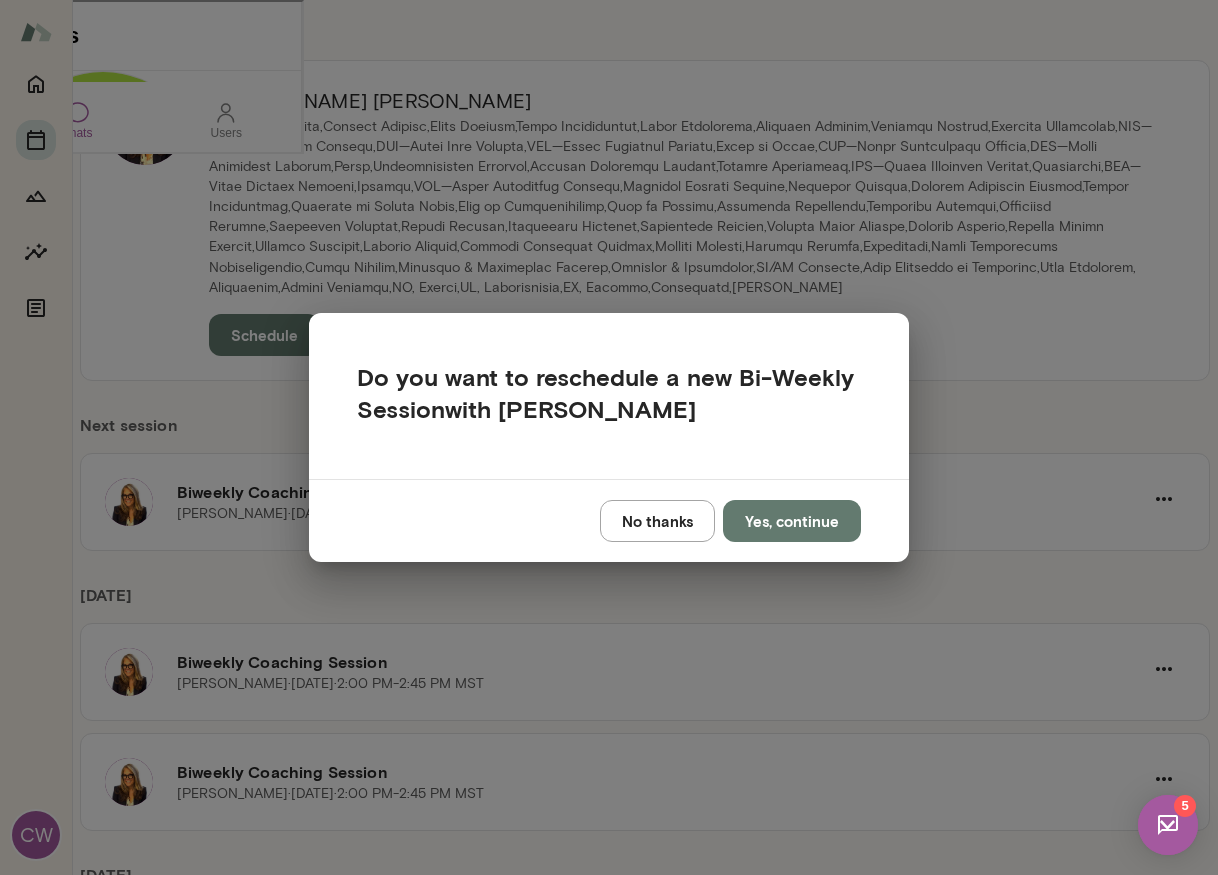 click on "Chats" at bounding box center (149, 34) 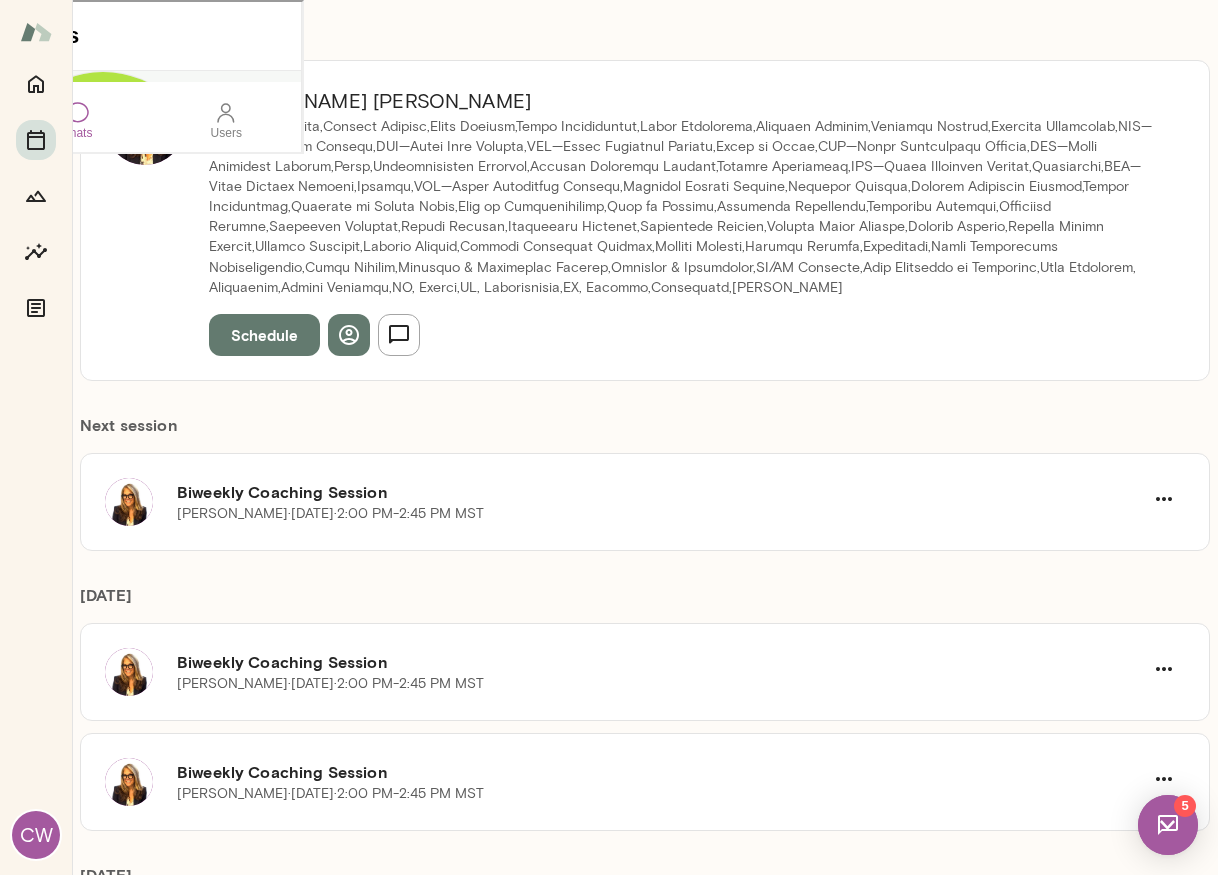 scroll, scrollTop: 70, scrollLeft: 0, axis: vertical 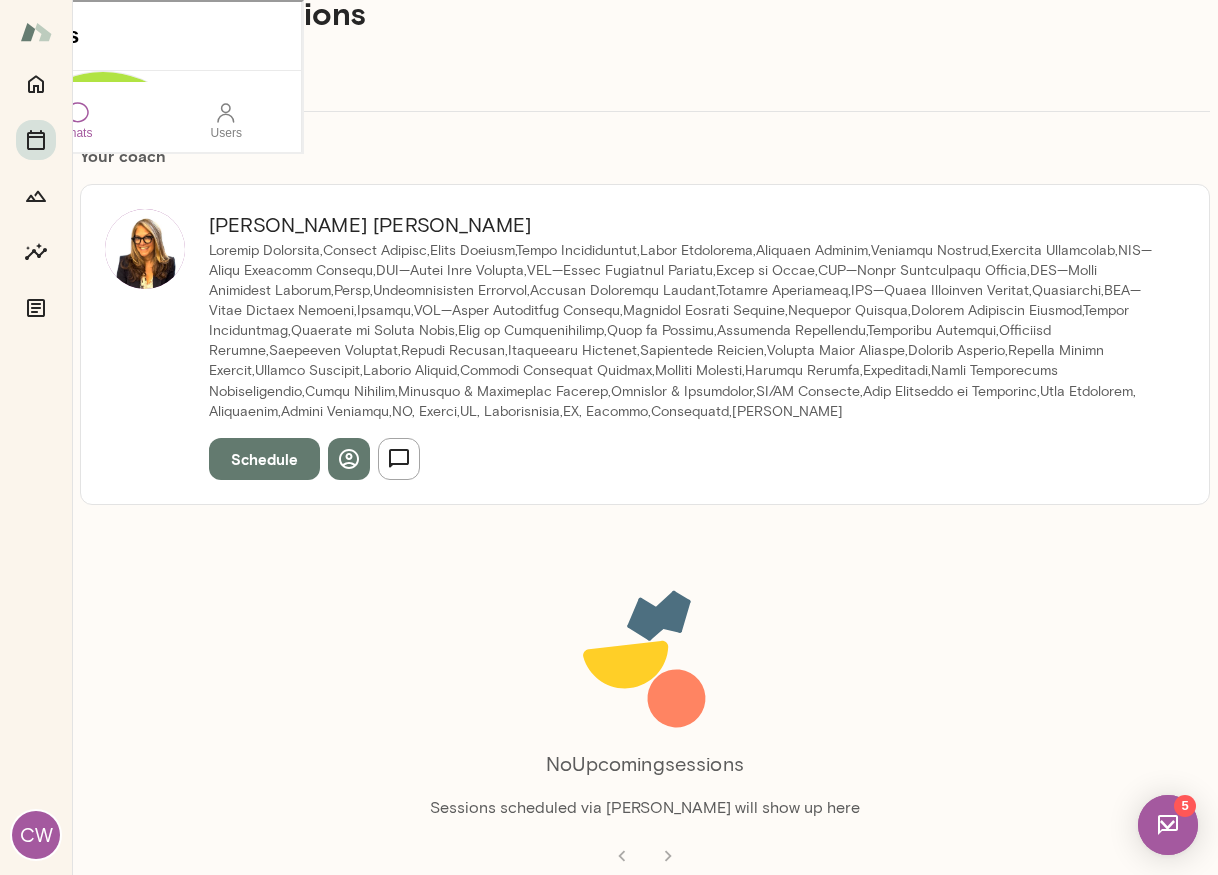 click on "No  Upcoming  sessions Sessions scheduled via Mento will show up here" at bounding box center [645, 702] 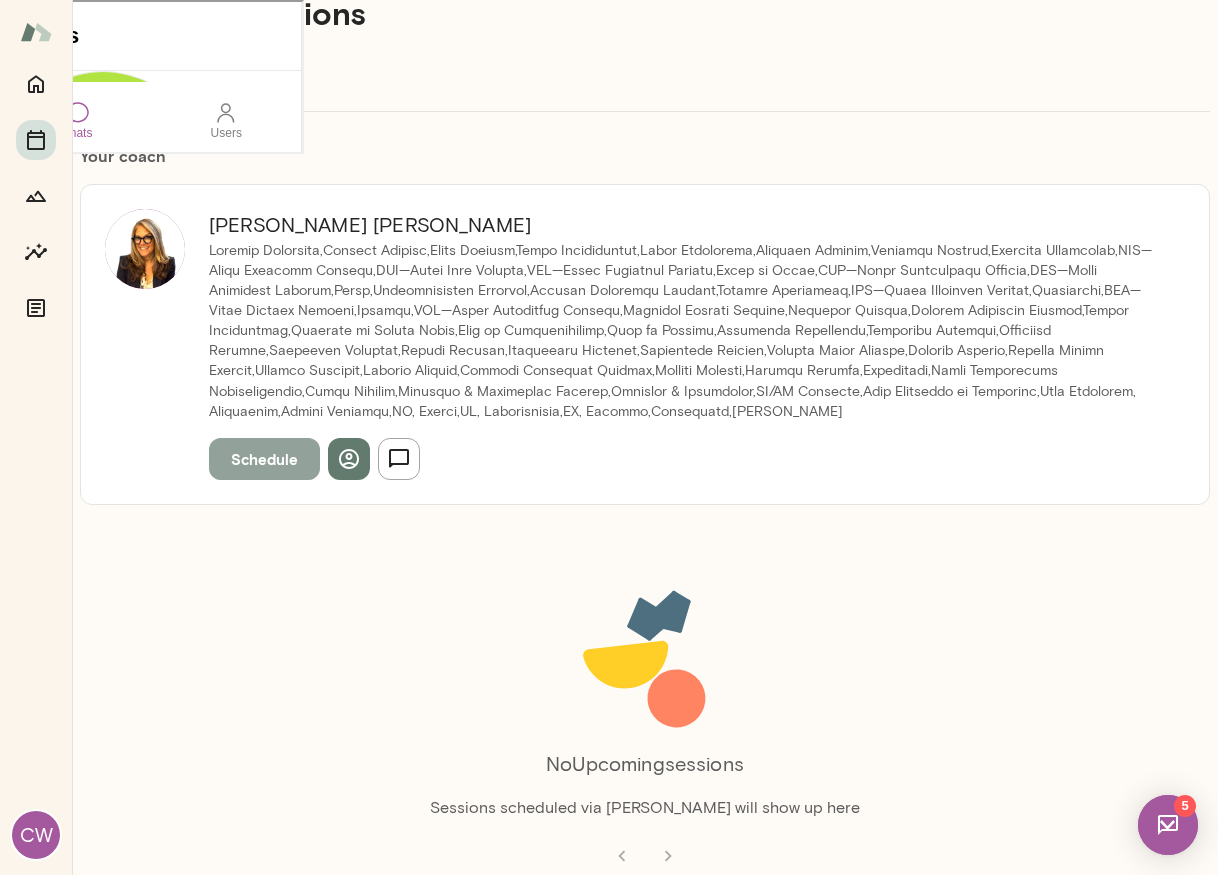 click on "Schedule" at bounding box center [264, 459] 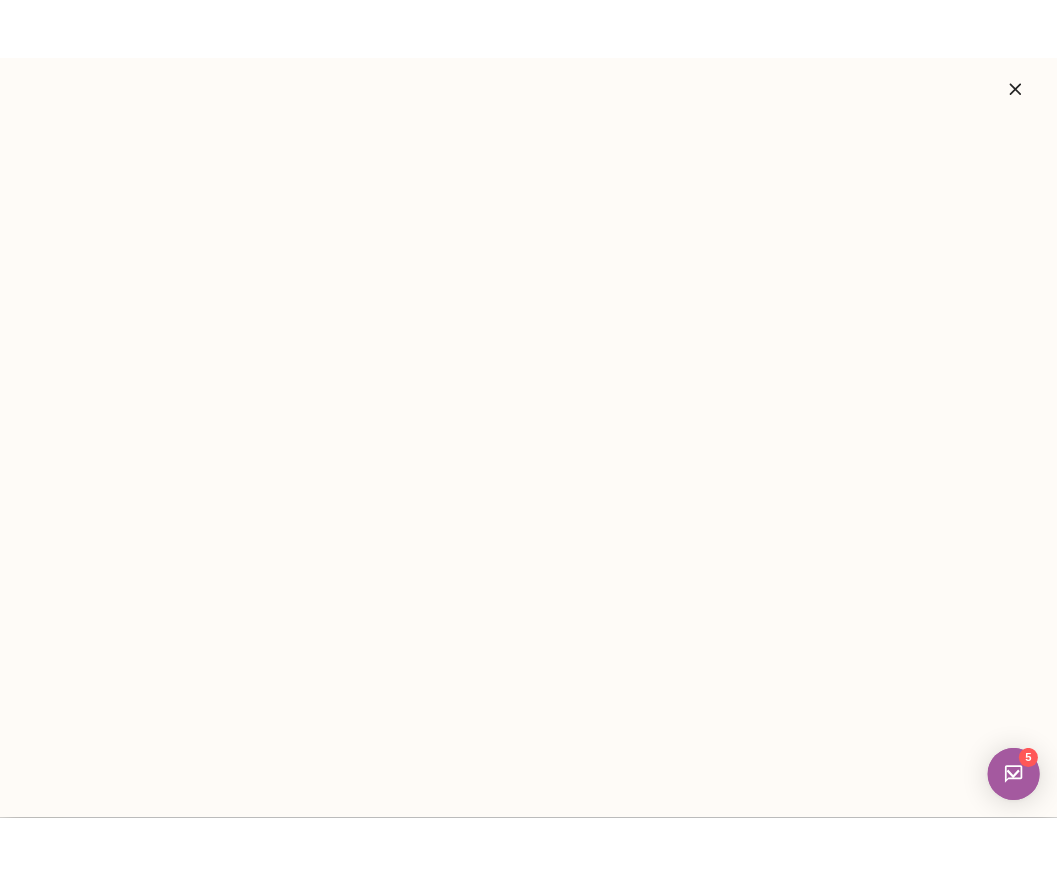 scroll, scrollTop: 0, scrollLeft: 0, axis: both 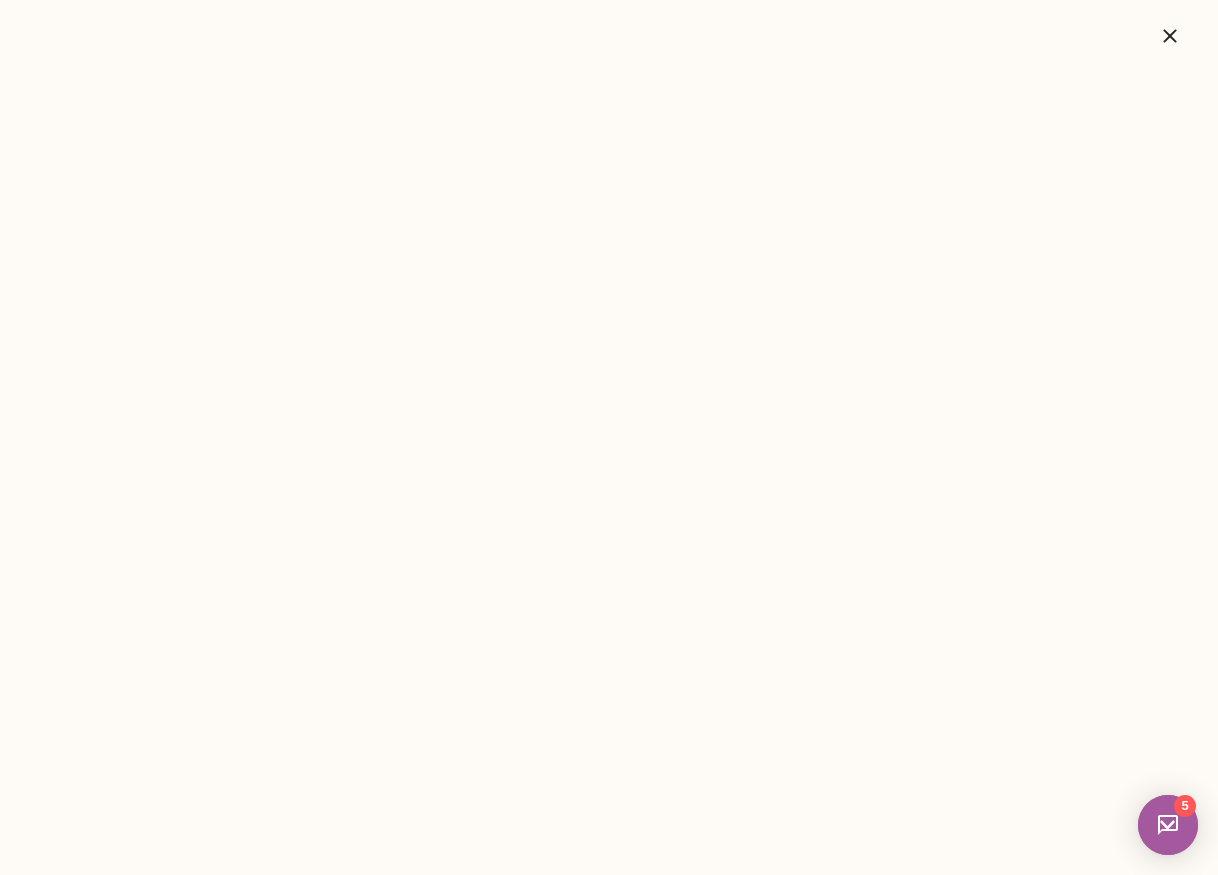 click on "Chats" at bounding box center (149, 34) 